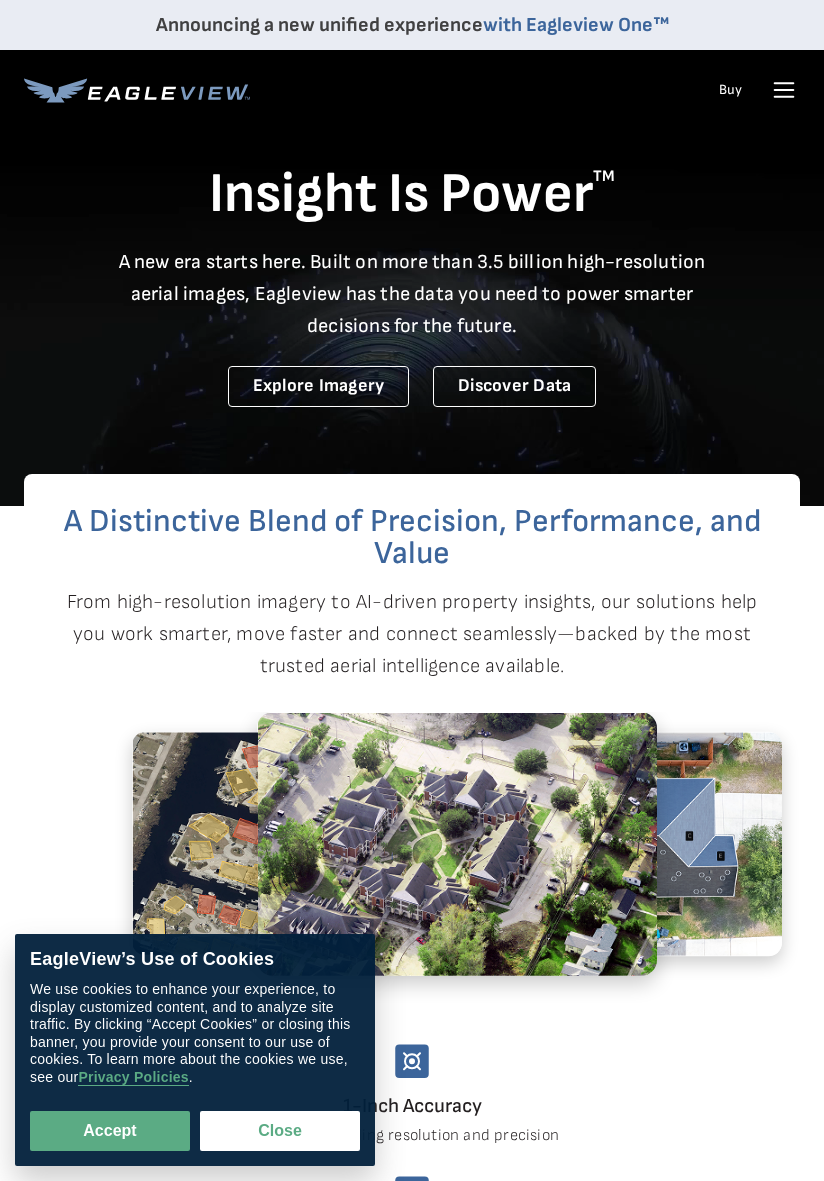 scroll, scrollTop: 0, scrollLeft: 0, axis: both 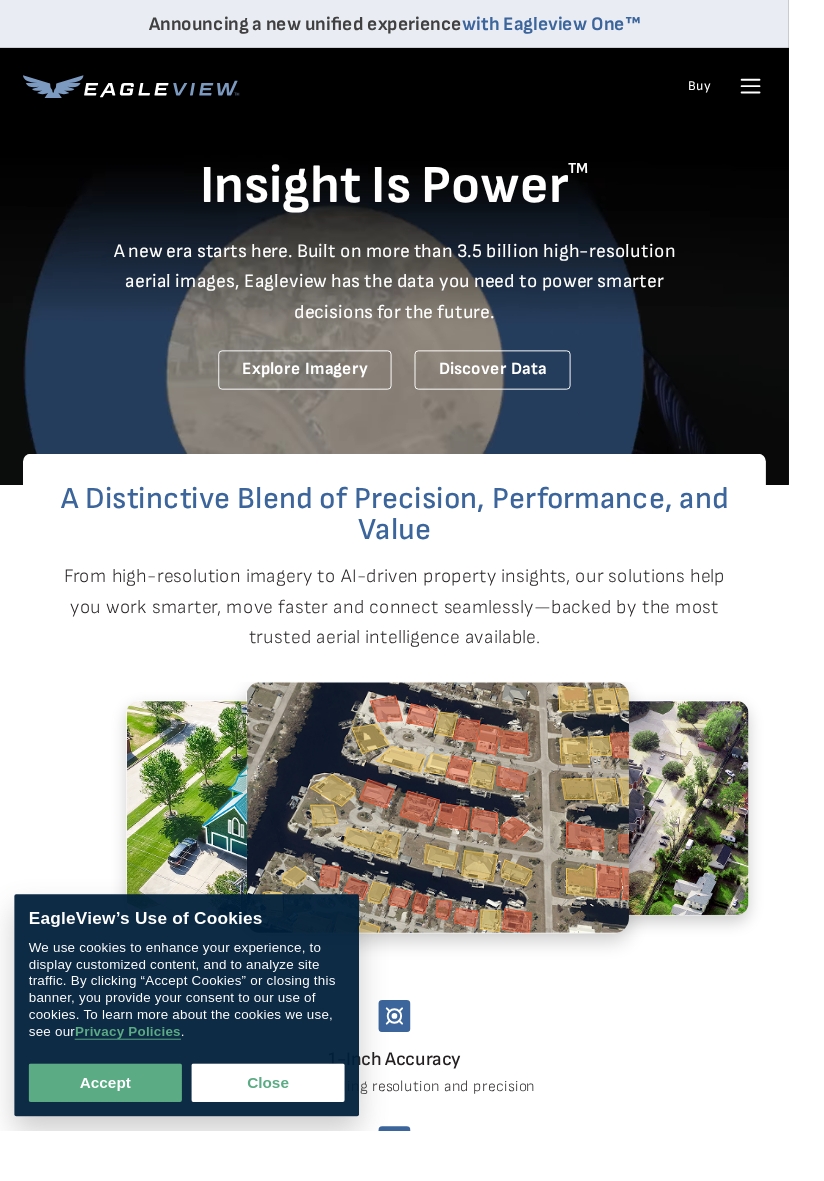 click 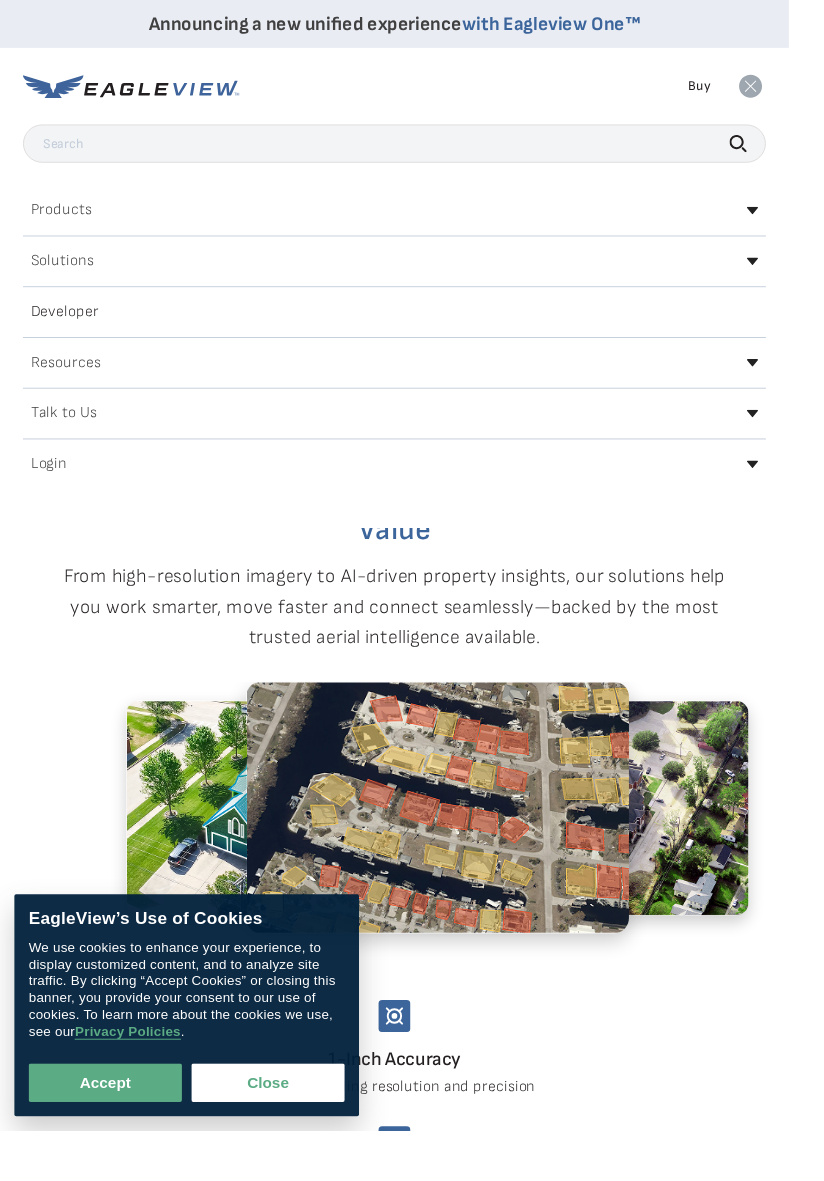 click on "Login" at bounding box center [51, 485] 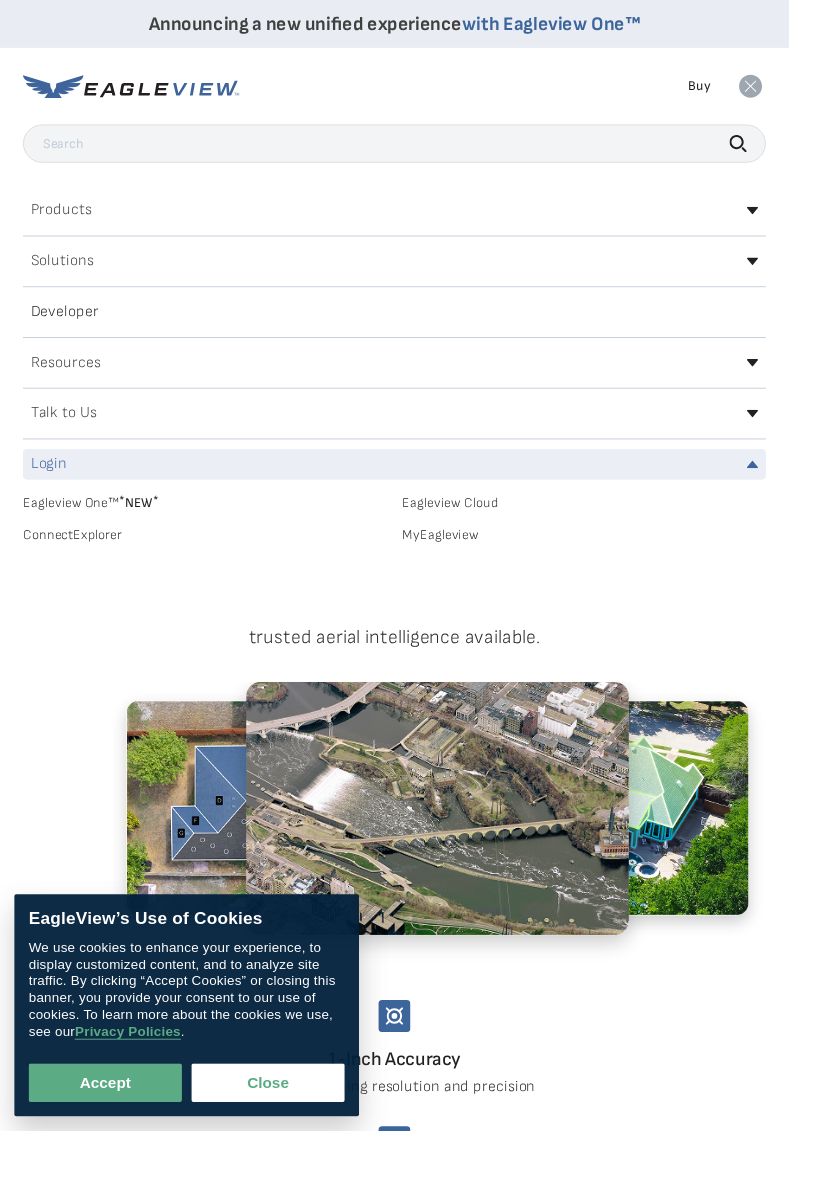 click on "MyEagleview" at bounding box center [610, 559] 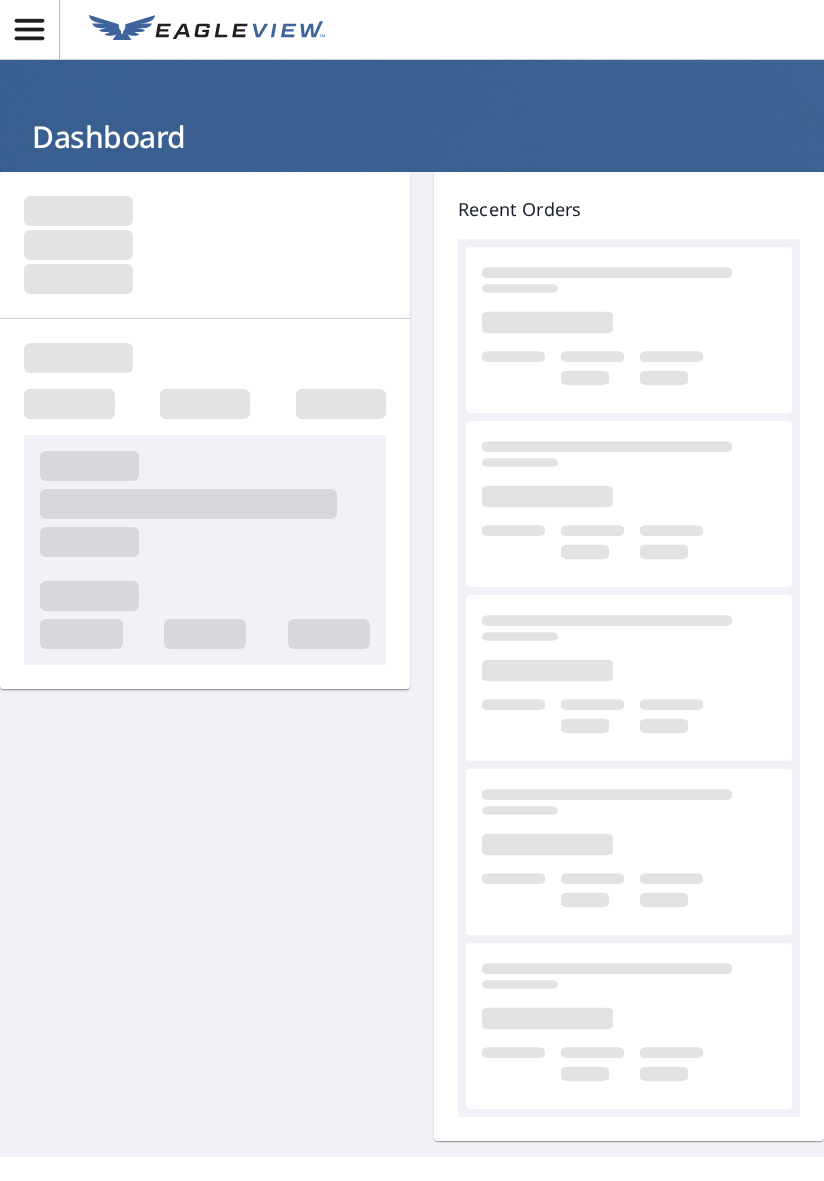 scroll, scrollTop: 0, scrollLeft: 0, axis: both 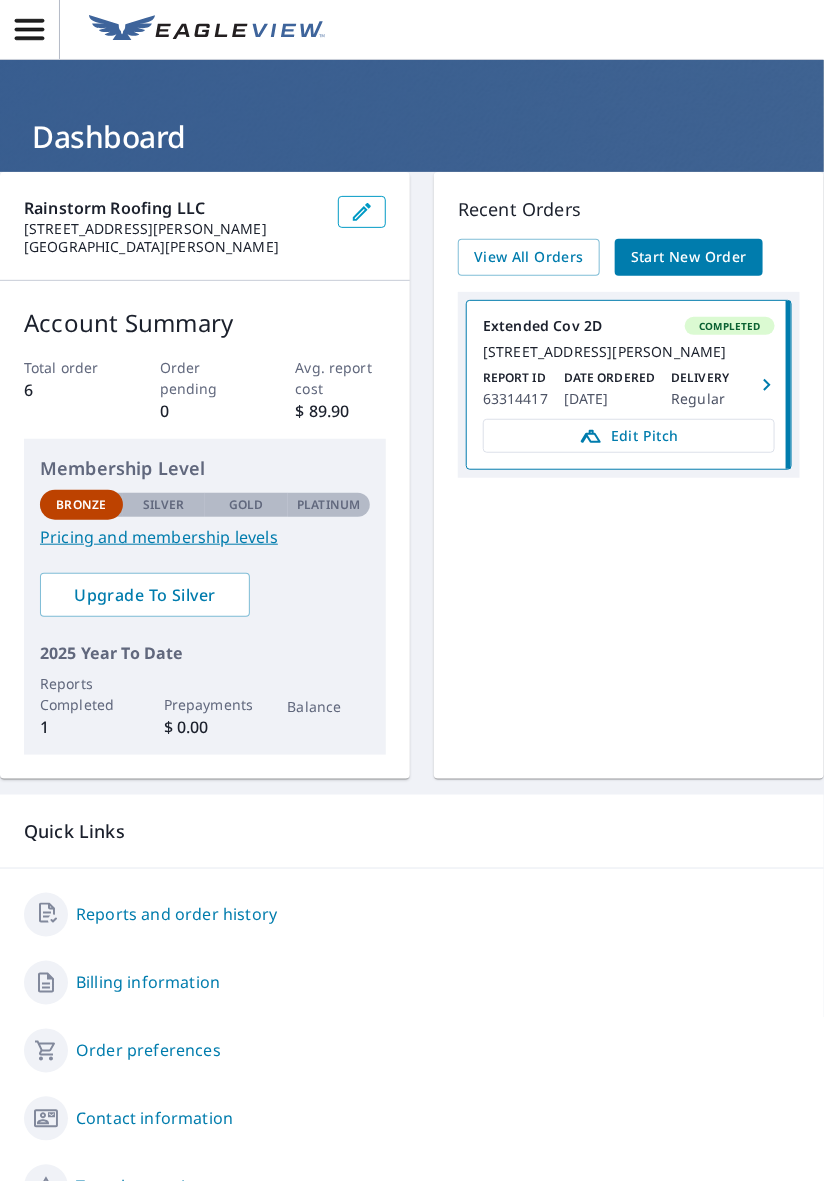 click on "Start New Order" at bounding box center (689, 257) 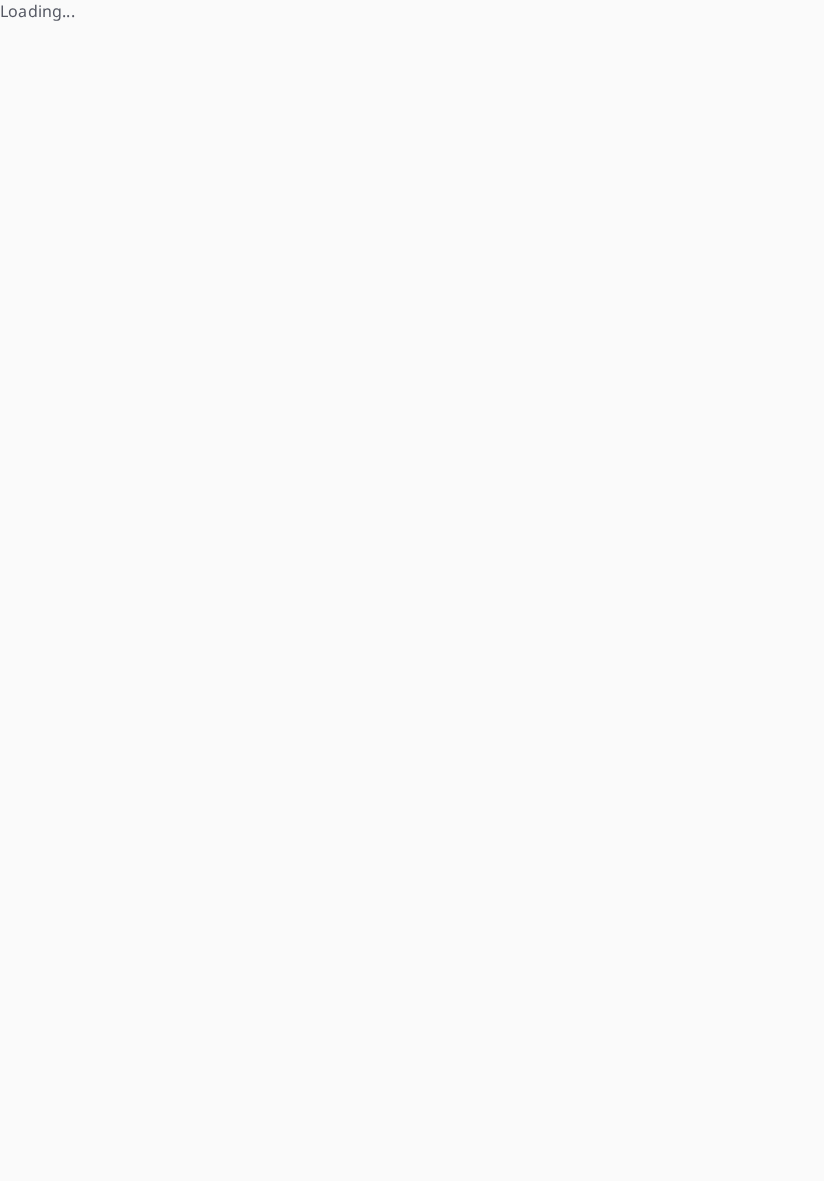 scroll, scrollTop: 0, scrollLeft: 0, axis: both 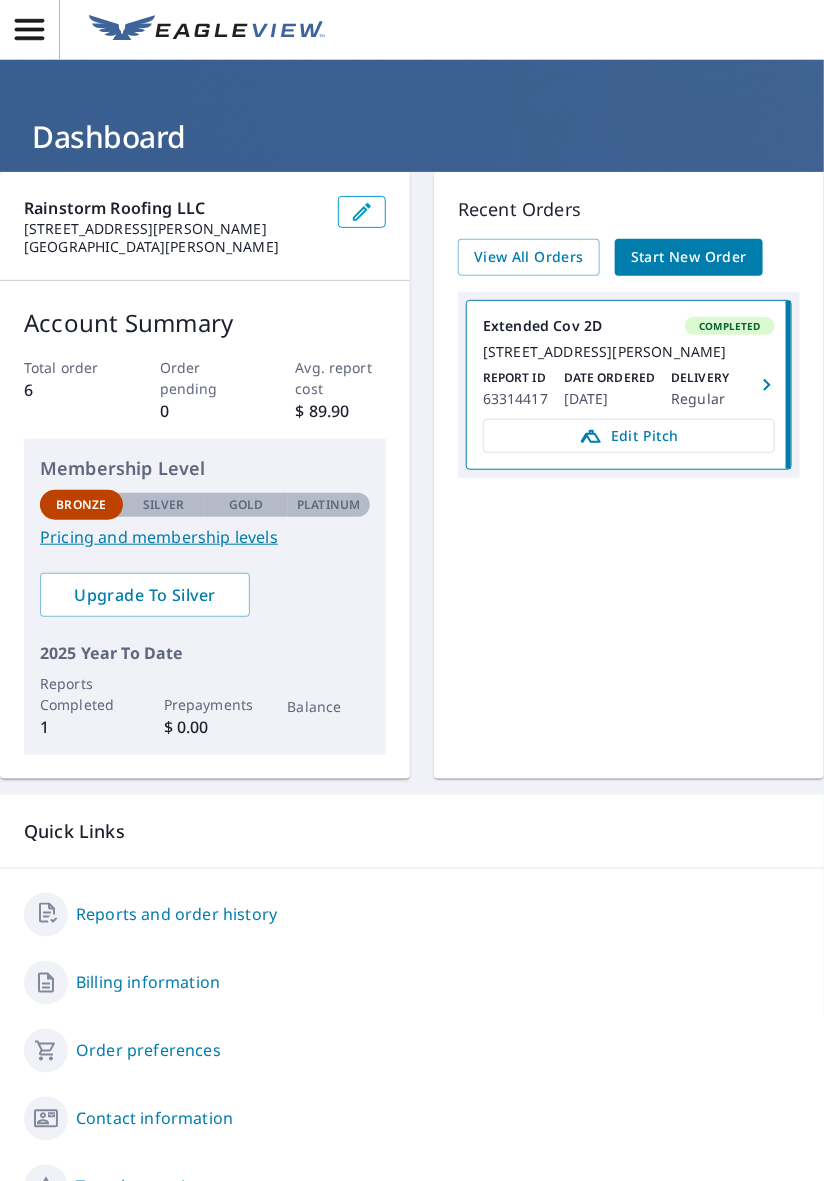 click on "Start New Order" at bounding box center (689, 257) 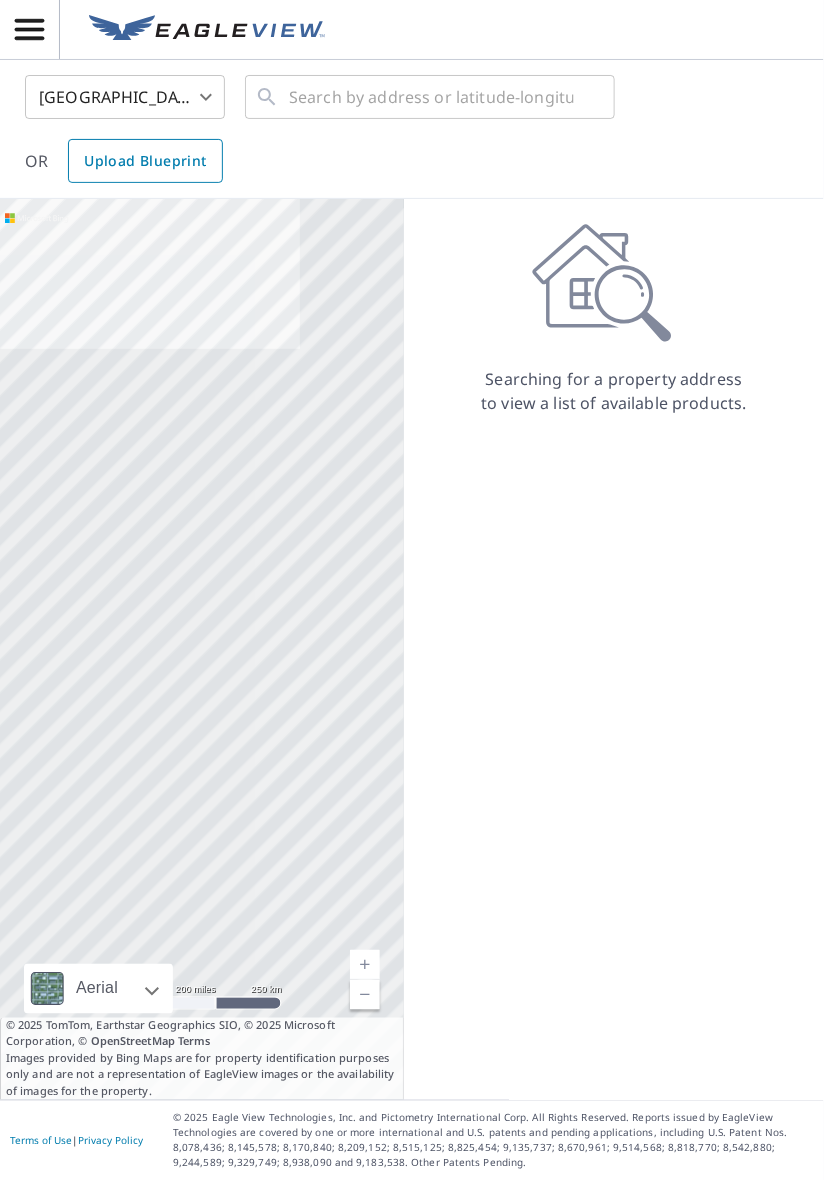 click on "Upload Blueprint" at bounding box center (145, 161) 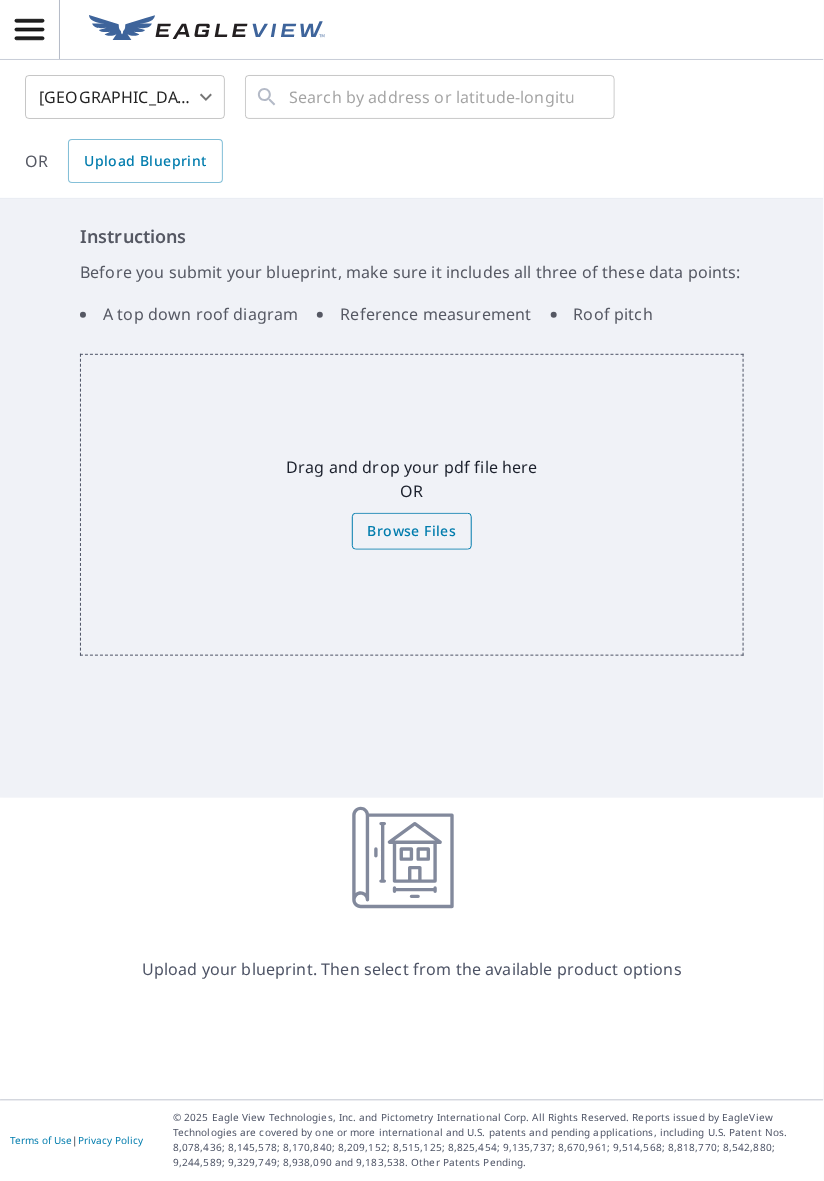 click on "Browse Files" at bounding box center (412, 531) 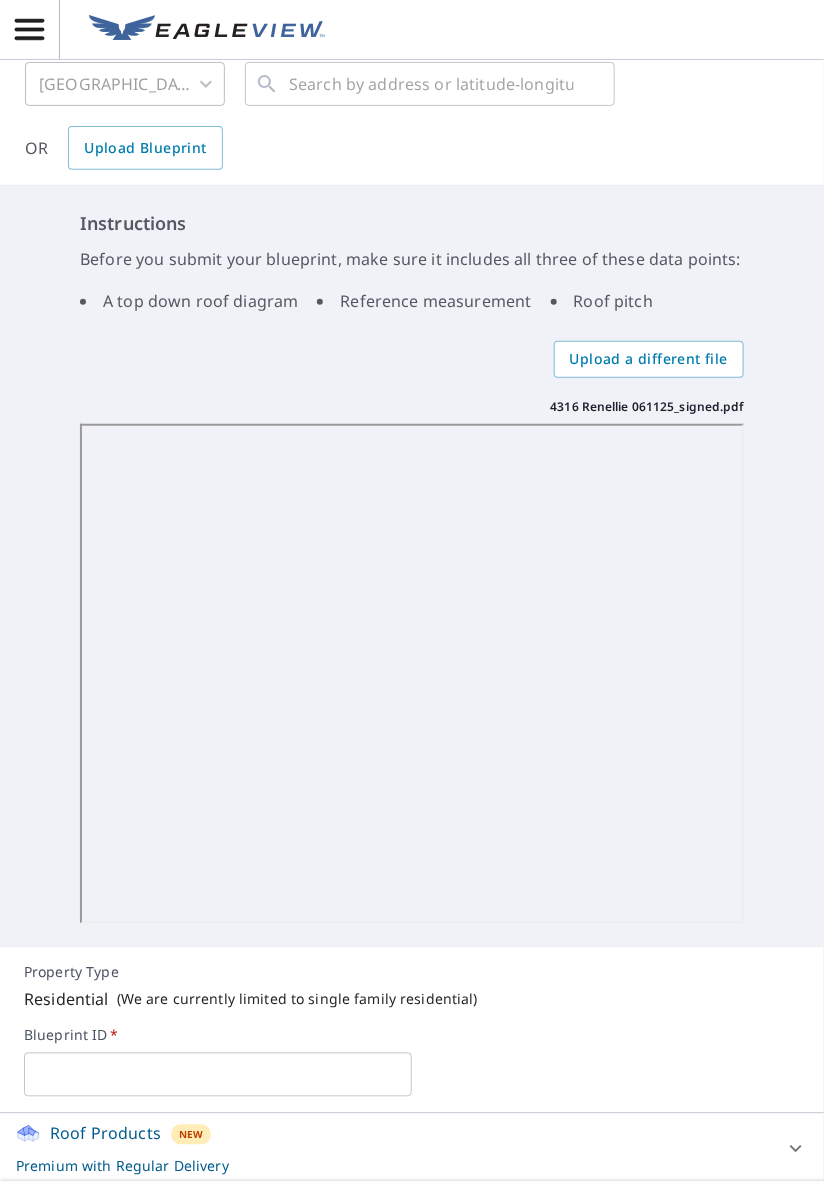 scroll, scrollTop: 153, scrollLeft: 0, axis: vertical 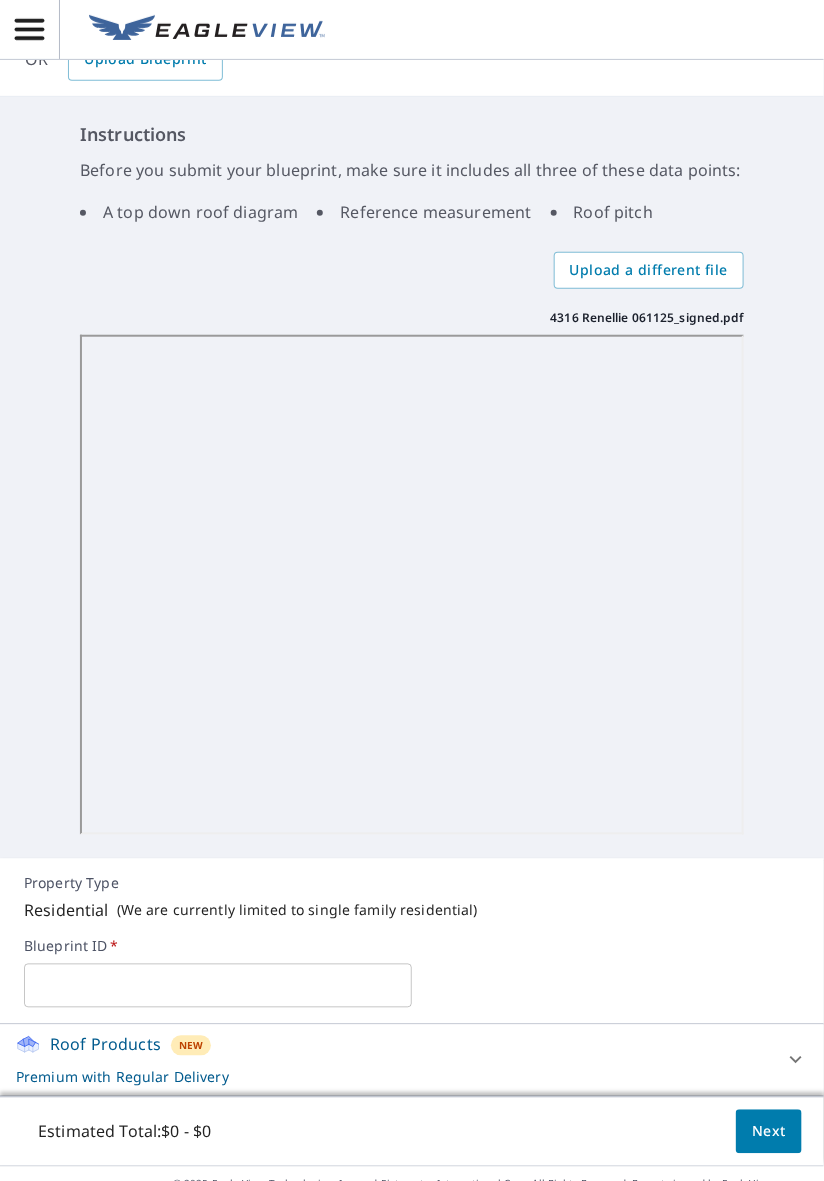 click at bounding box center (218, 986) 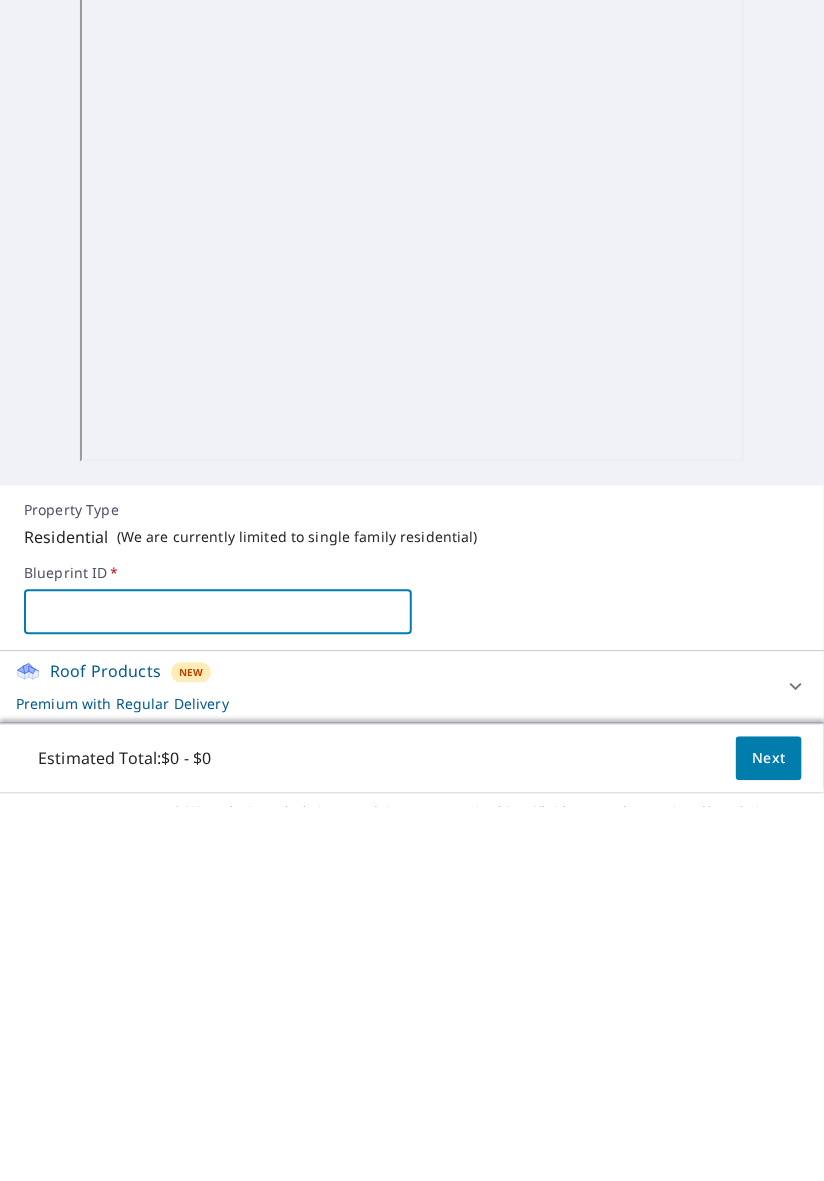 scroll, scrollTop: 64, scrollLeft: 0, axis: vertical 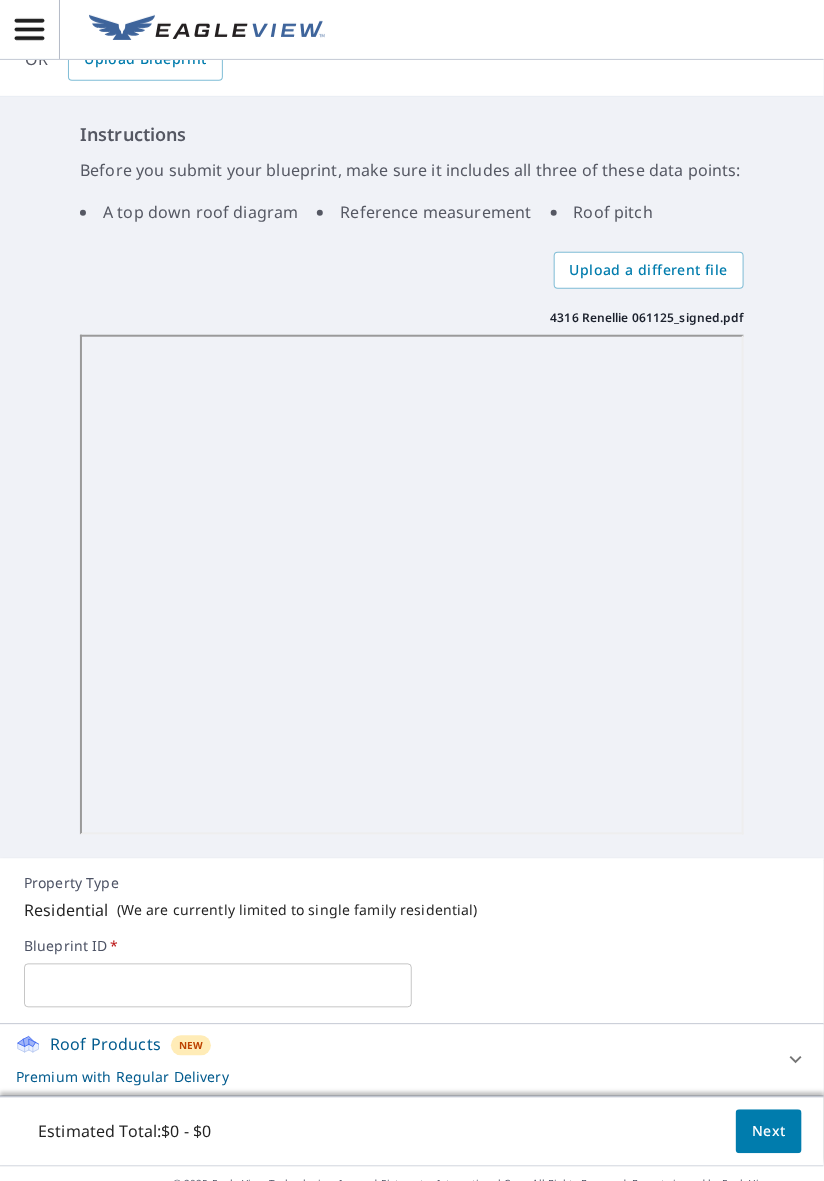 click at bounding box center (218, 986) 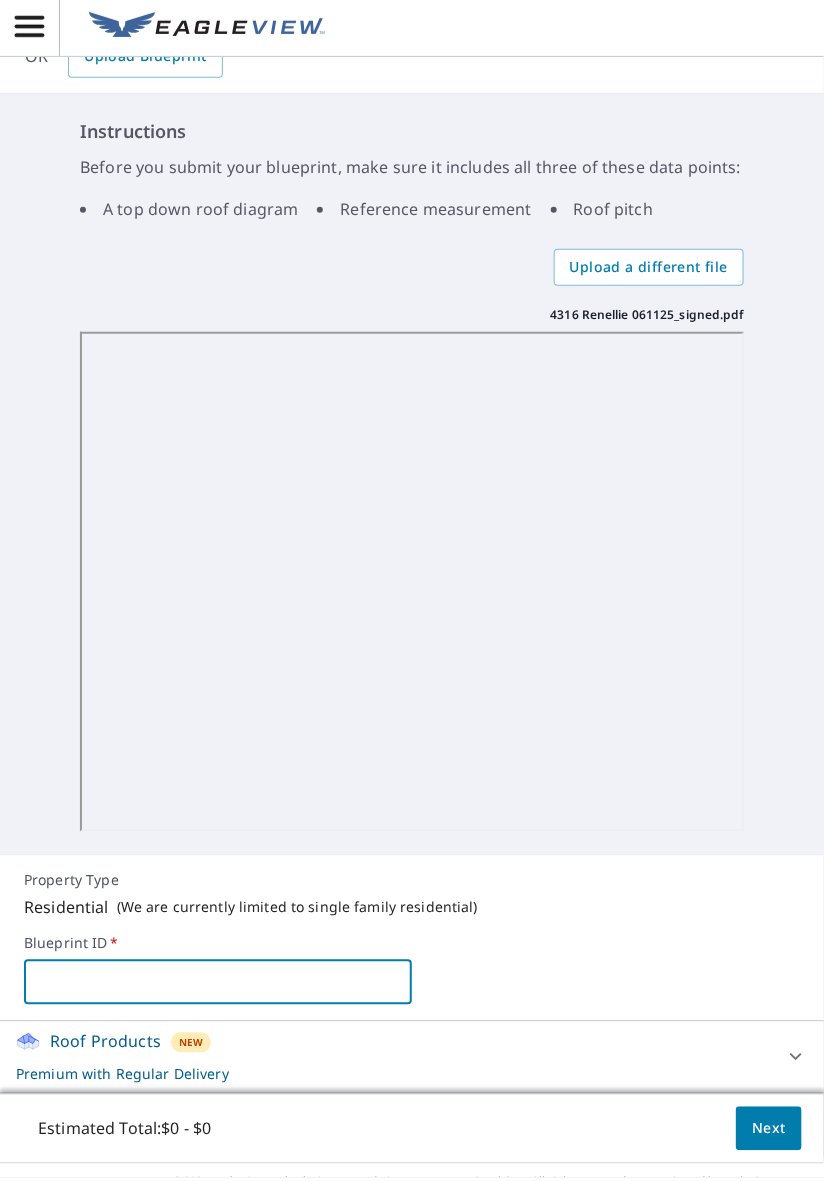 scroll, scrollTop: 64, scrollLeft: 0, axis: vertical 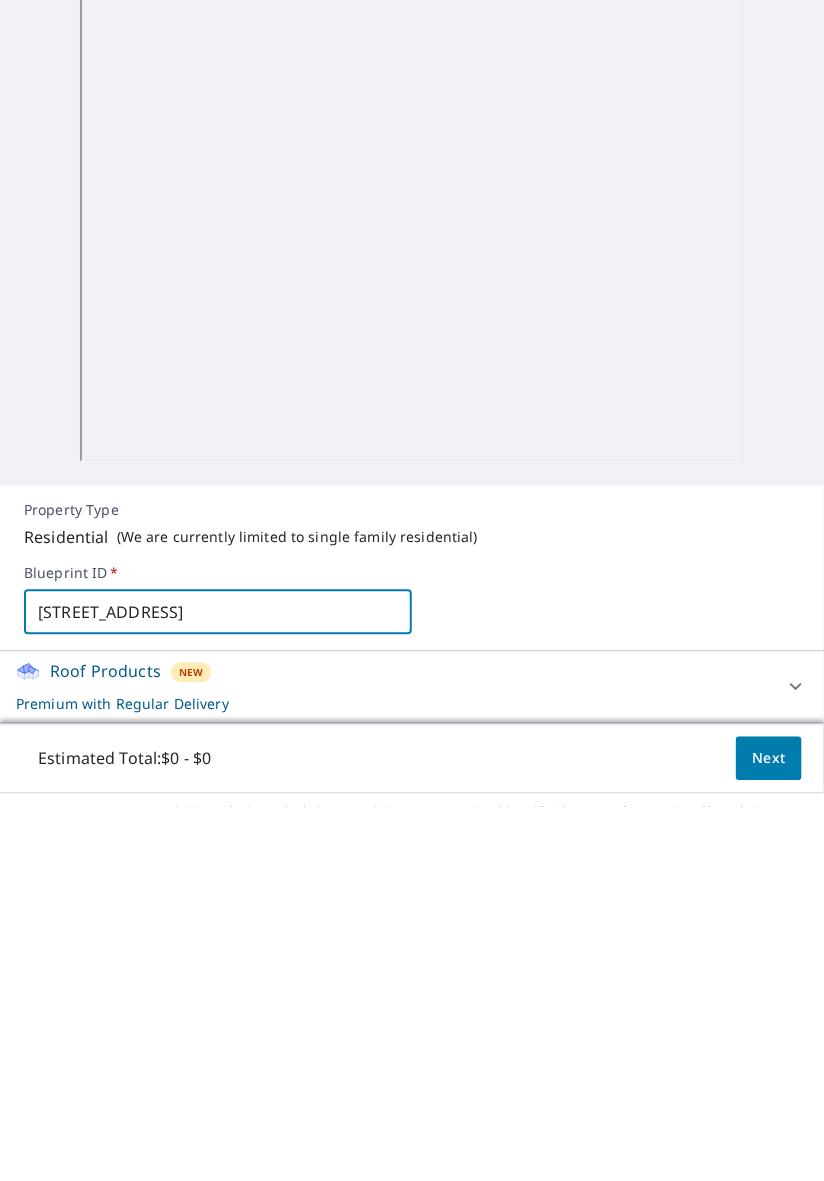 type on "4316 S Renellie Dr, Tampa, FL 33611" 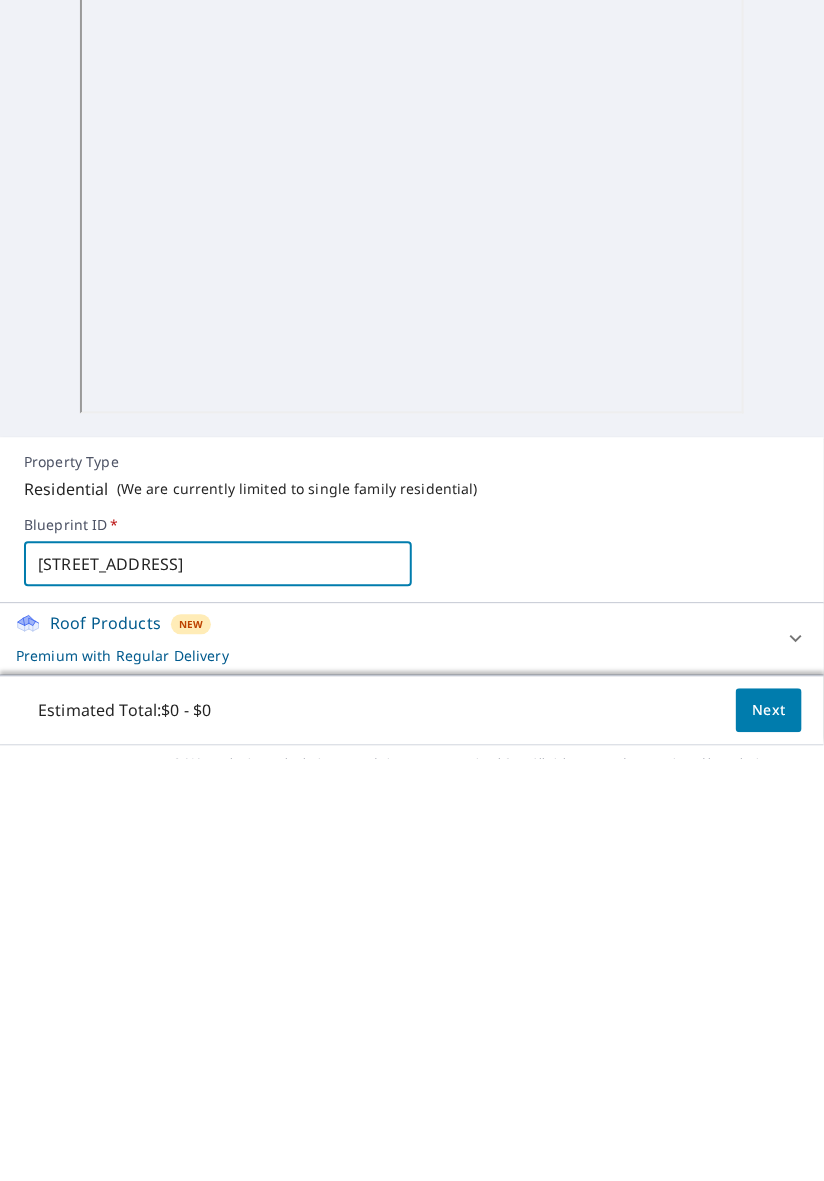 click on "Next" at bounding box center (769, 1132) 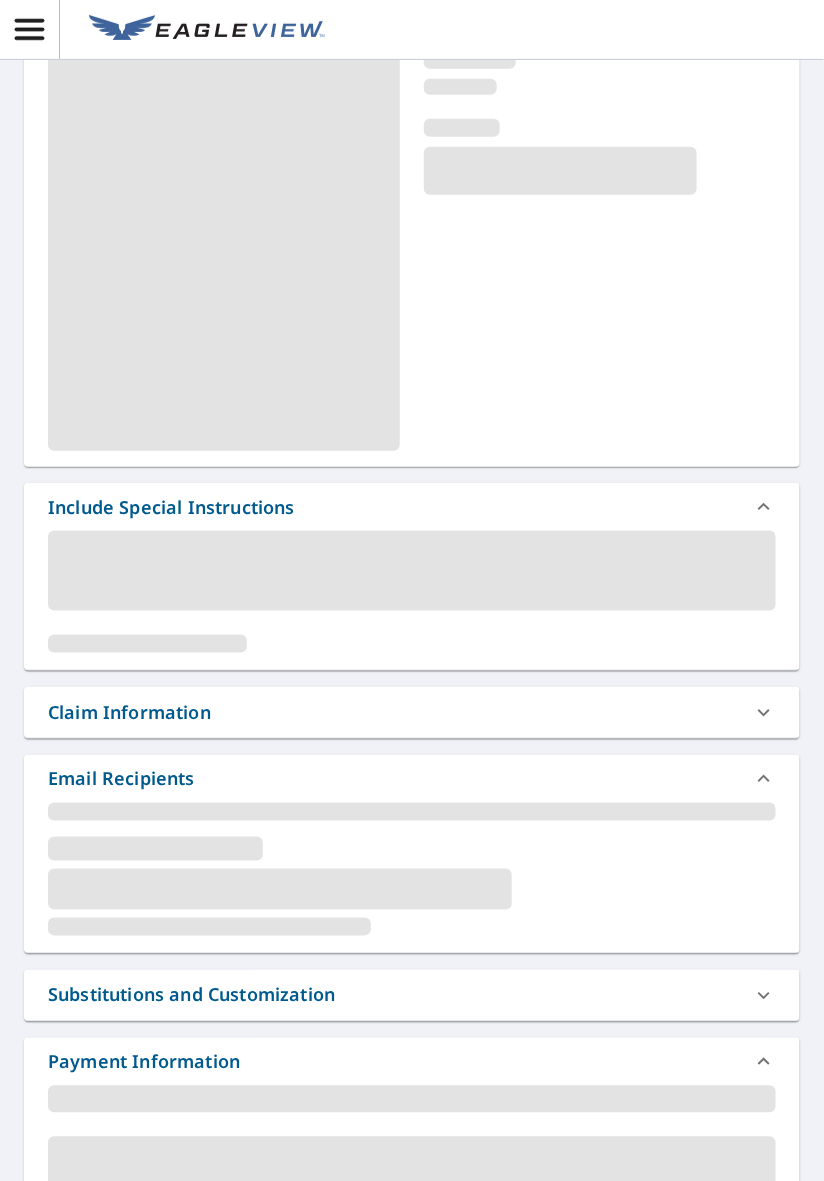 scroll, scrollTop: 0, scrollLeft: 0, axis: both 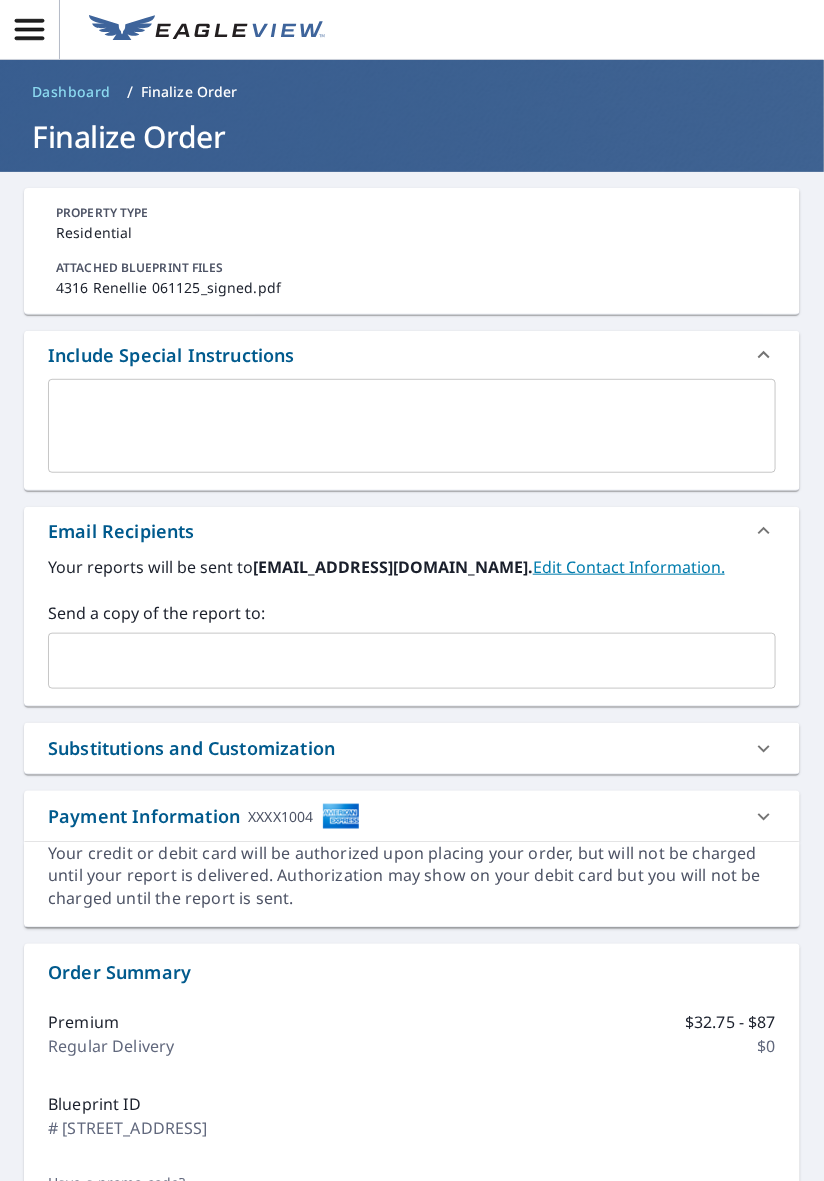 click at bounding box center [412, 426] 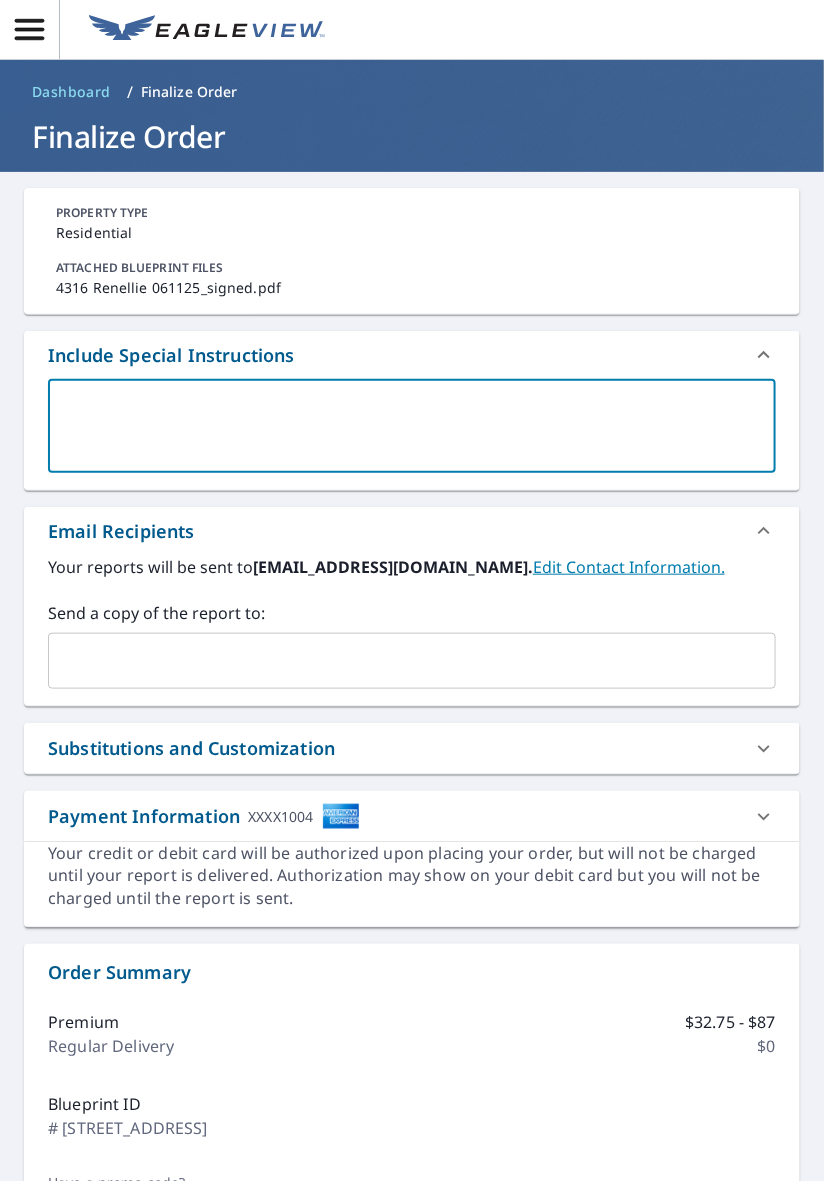 type on "M" 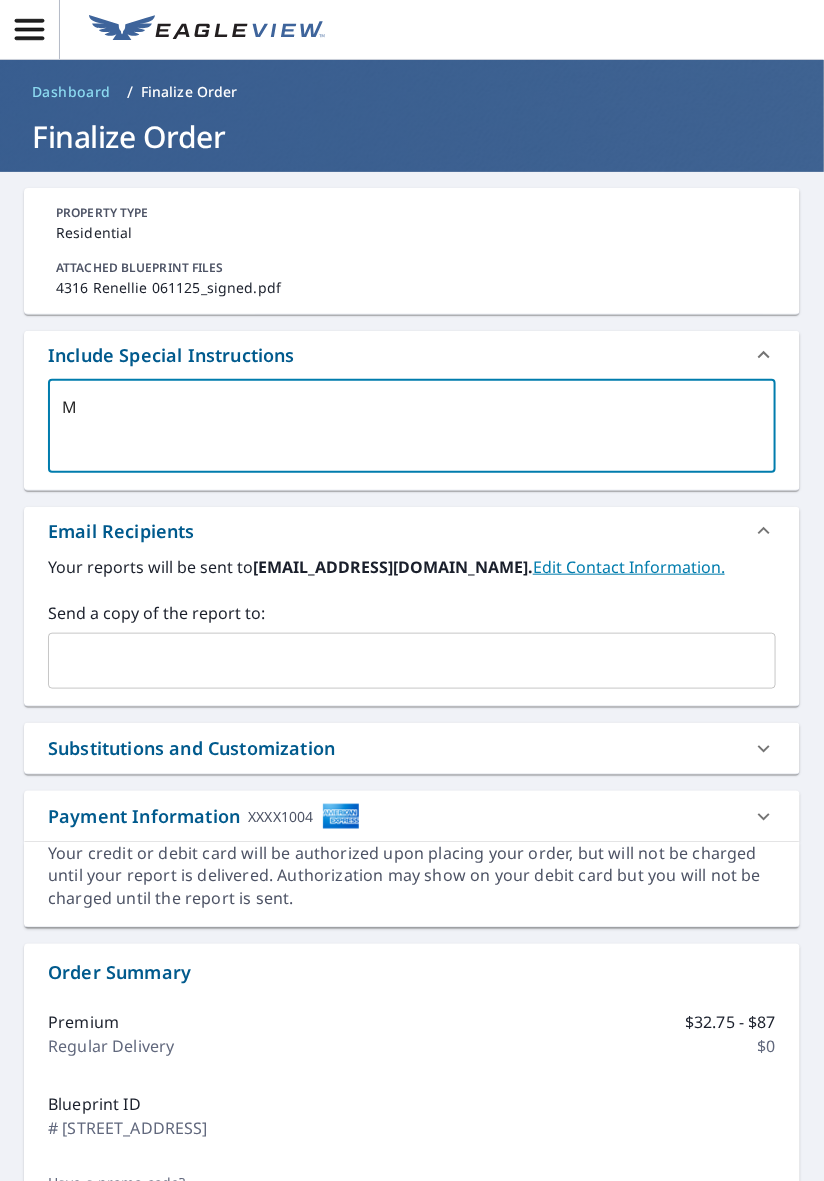type on "x" 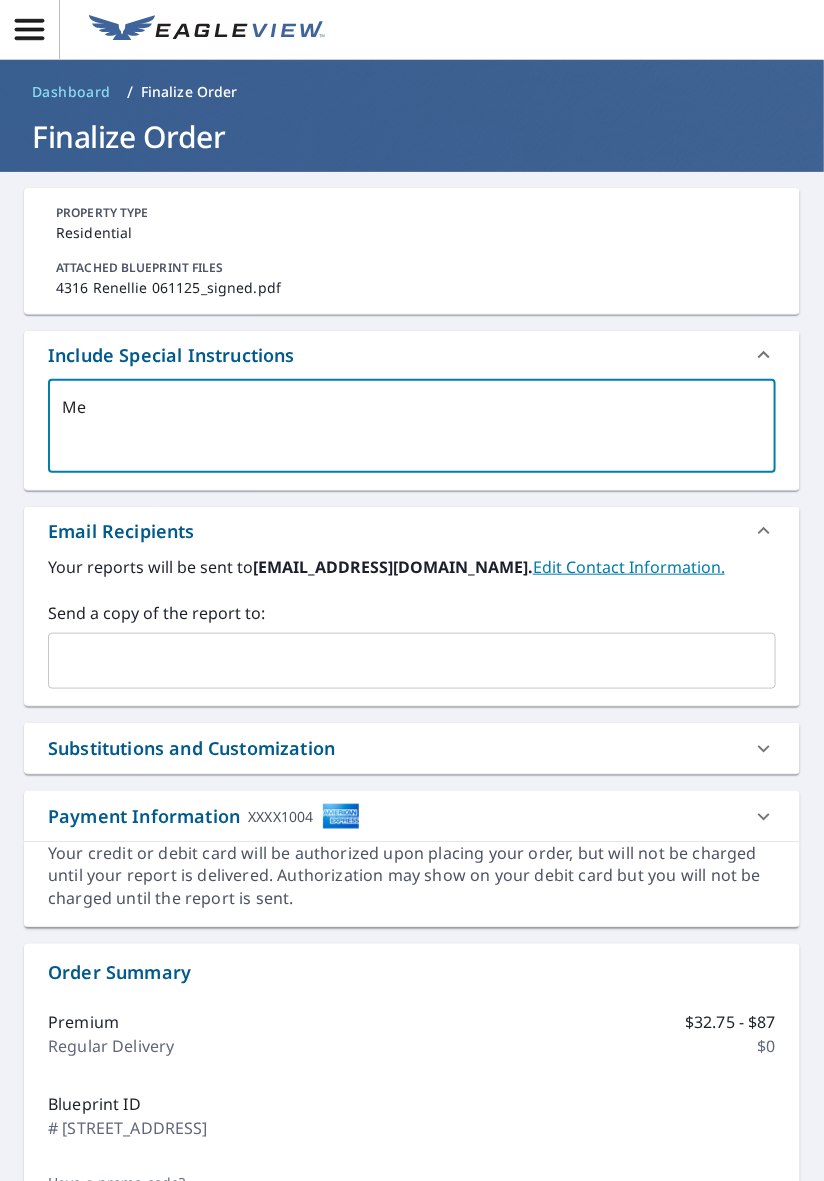 type on "x" 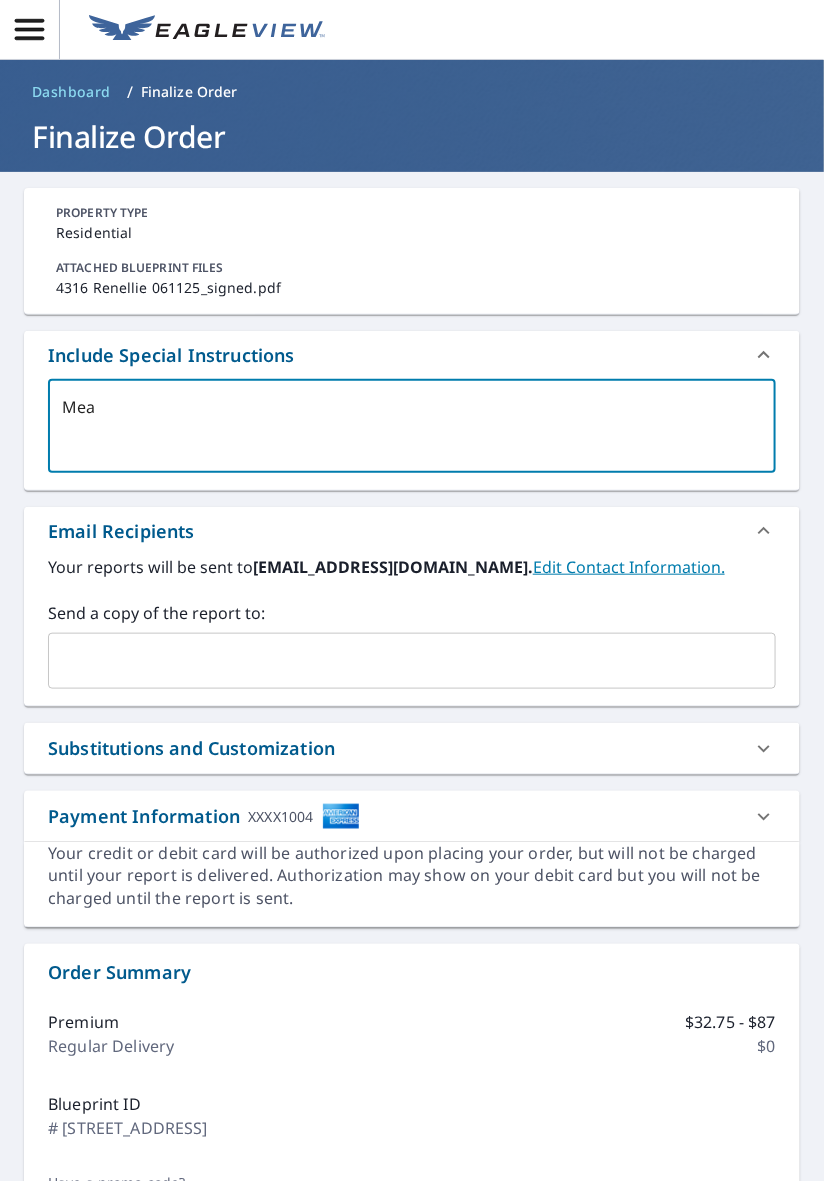 type on "x" 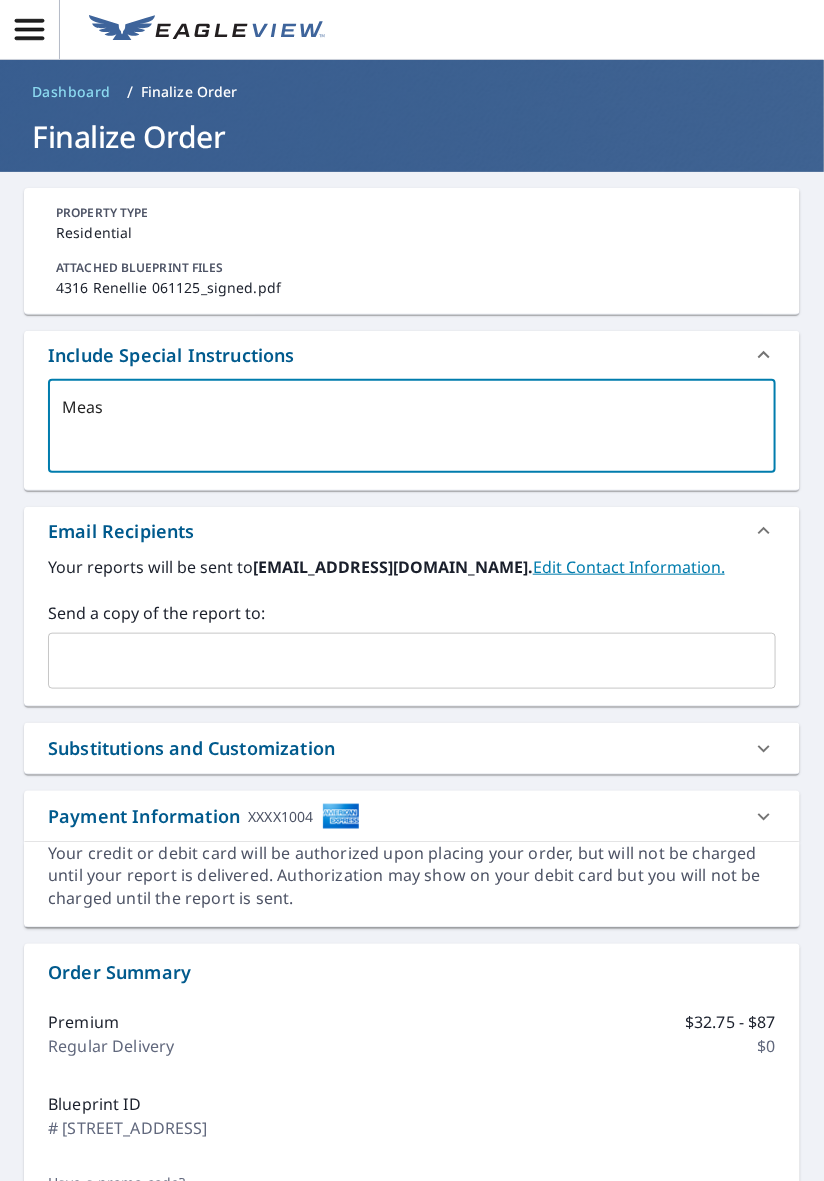 type on "x" 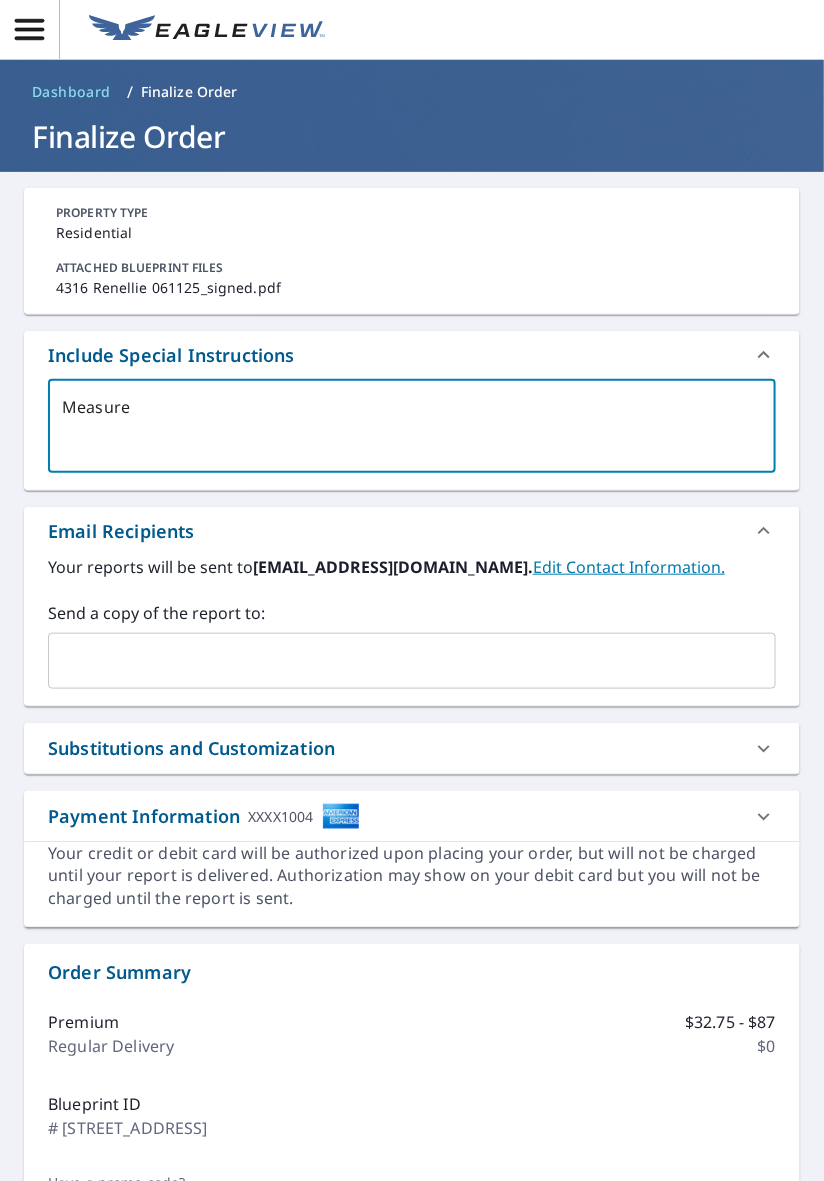 type on "Measure" 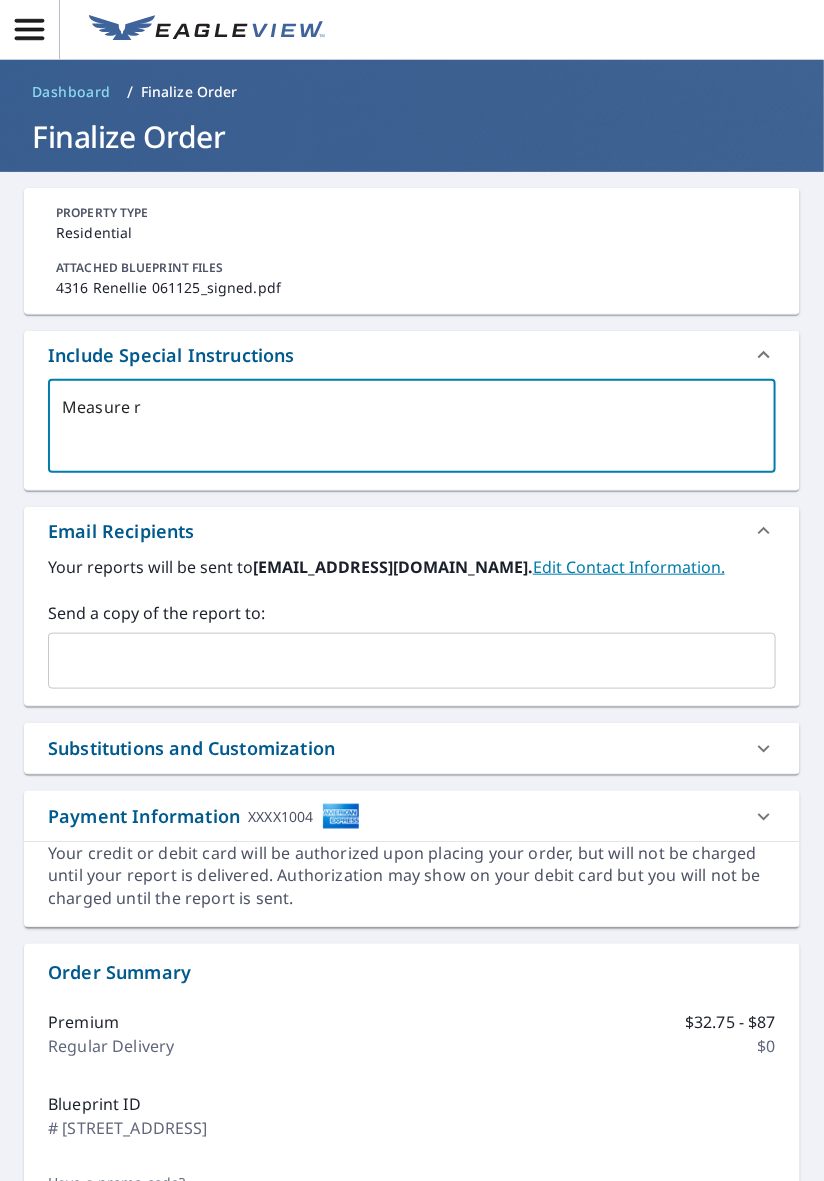 type on "x" 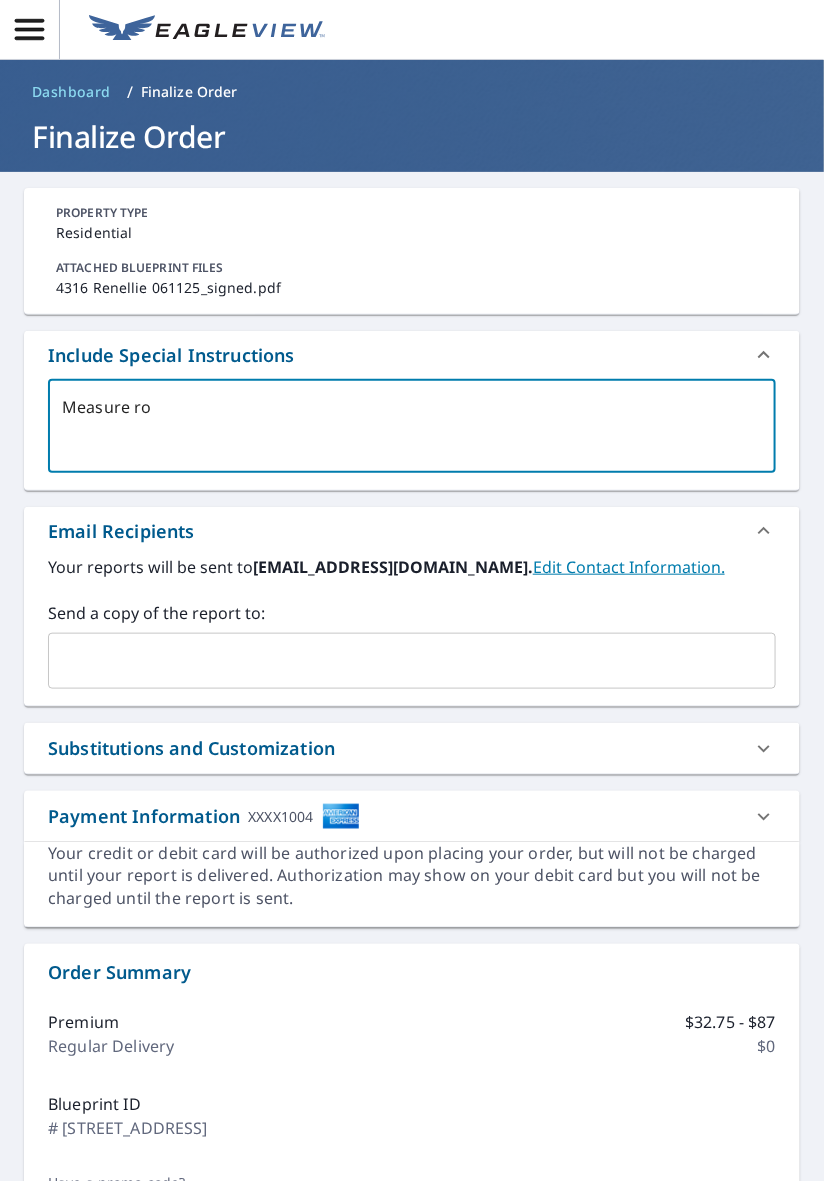 type on "x" 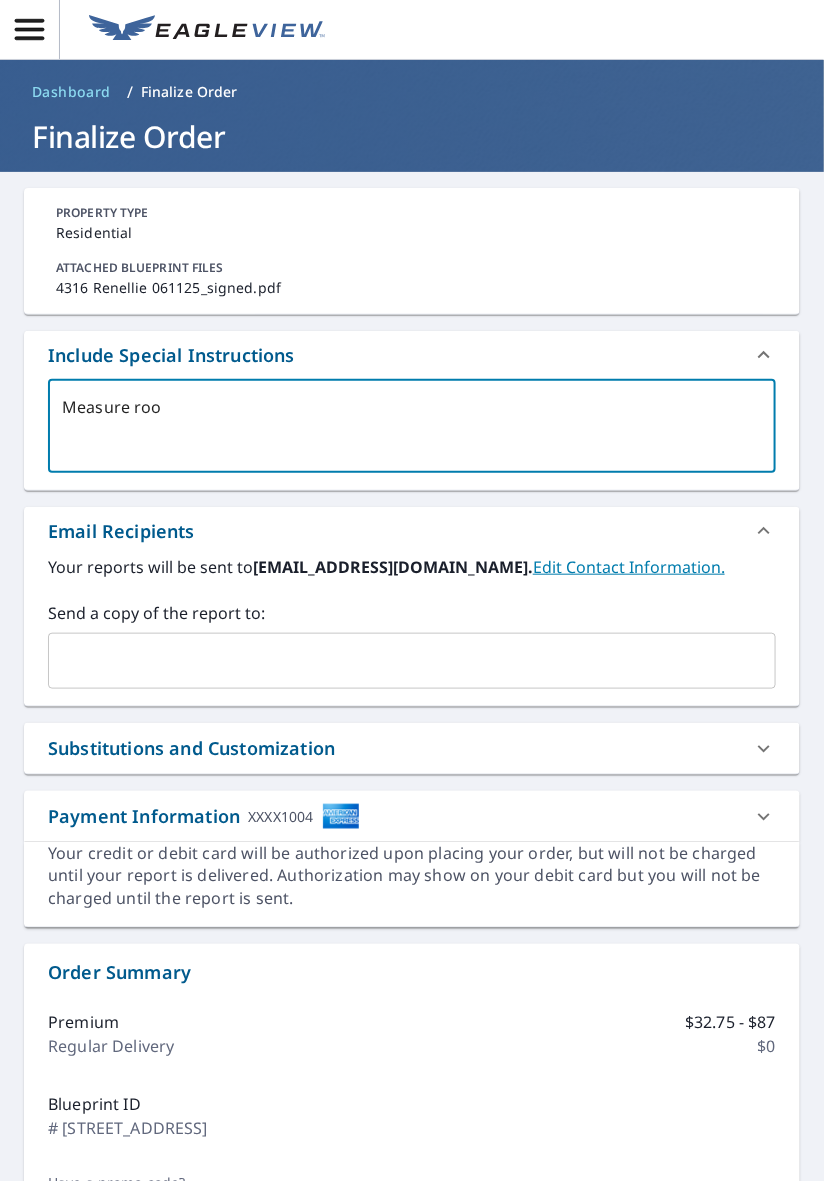 type on "x" 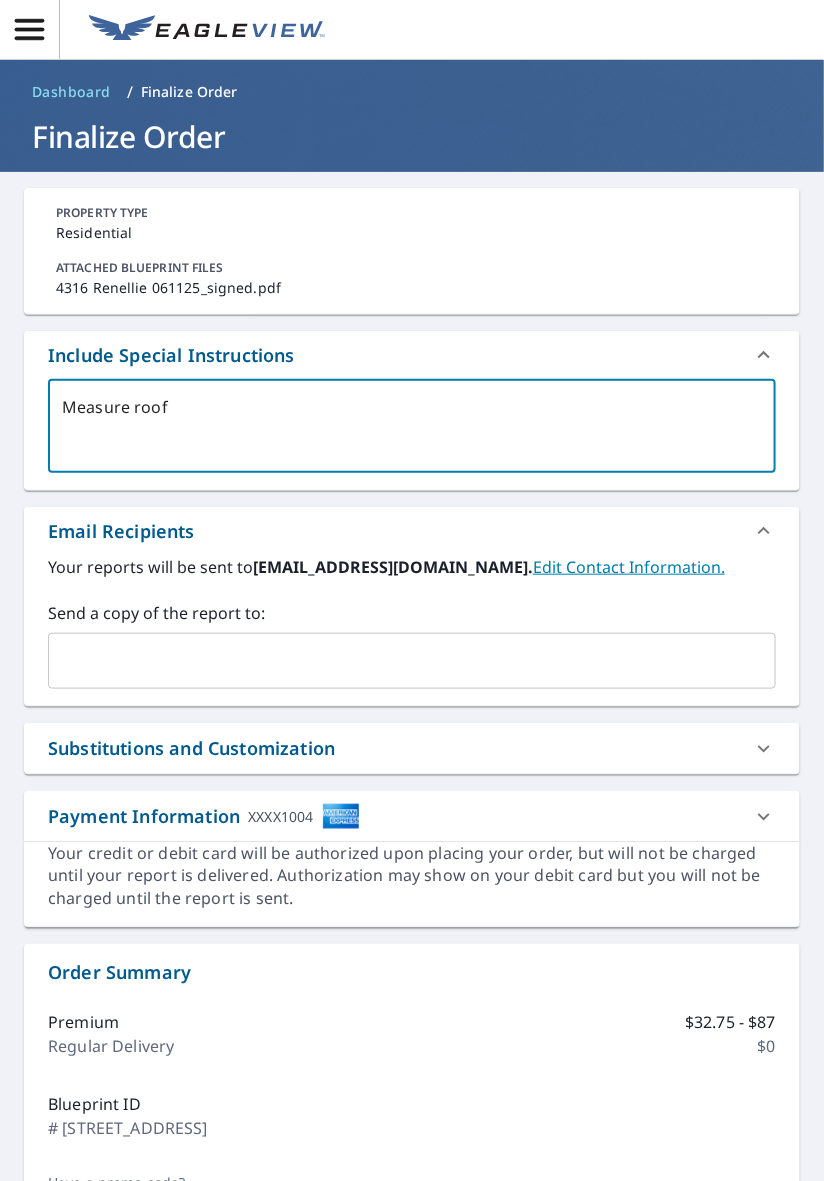type on "Measure roof" 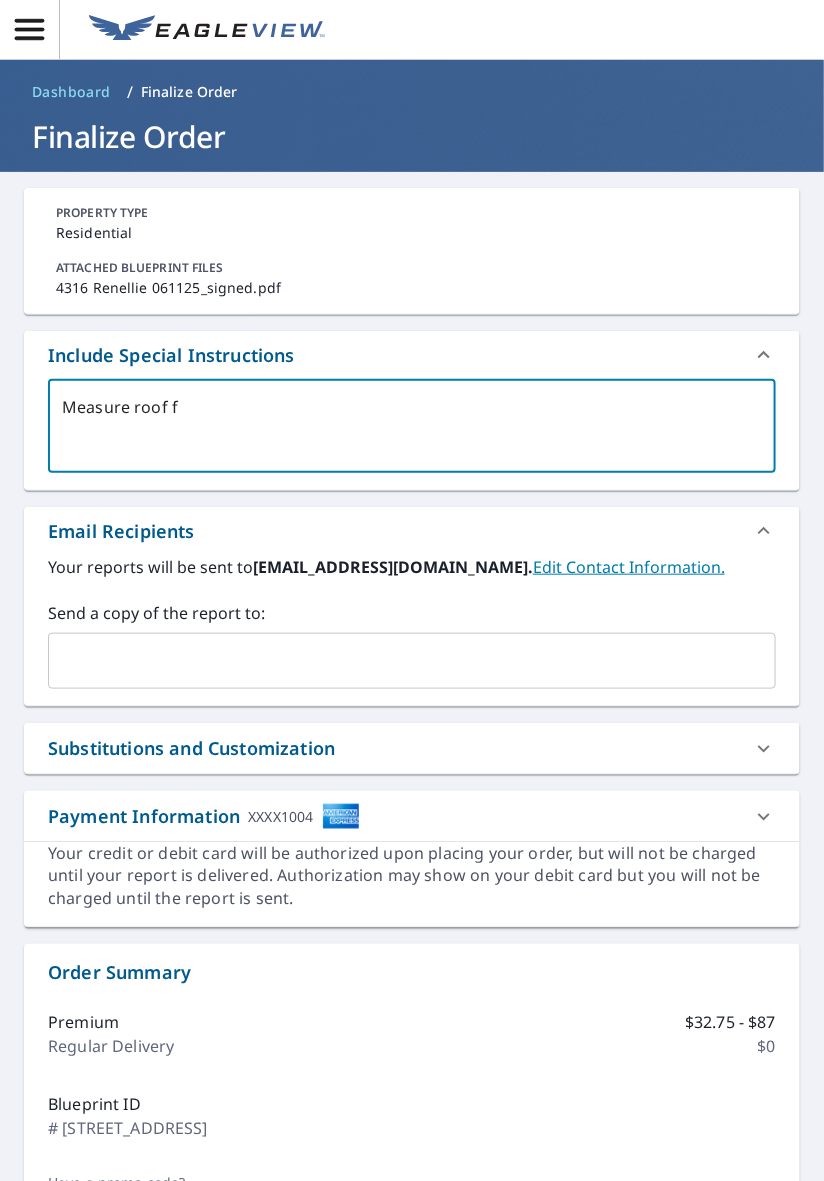 type on "x" 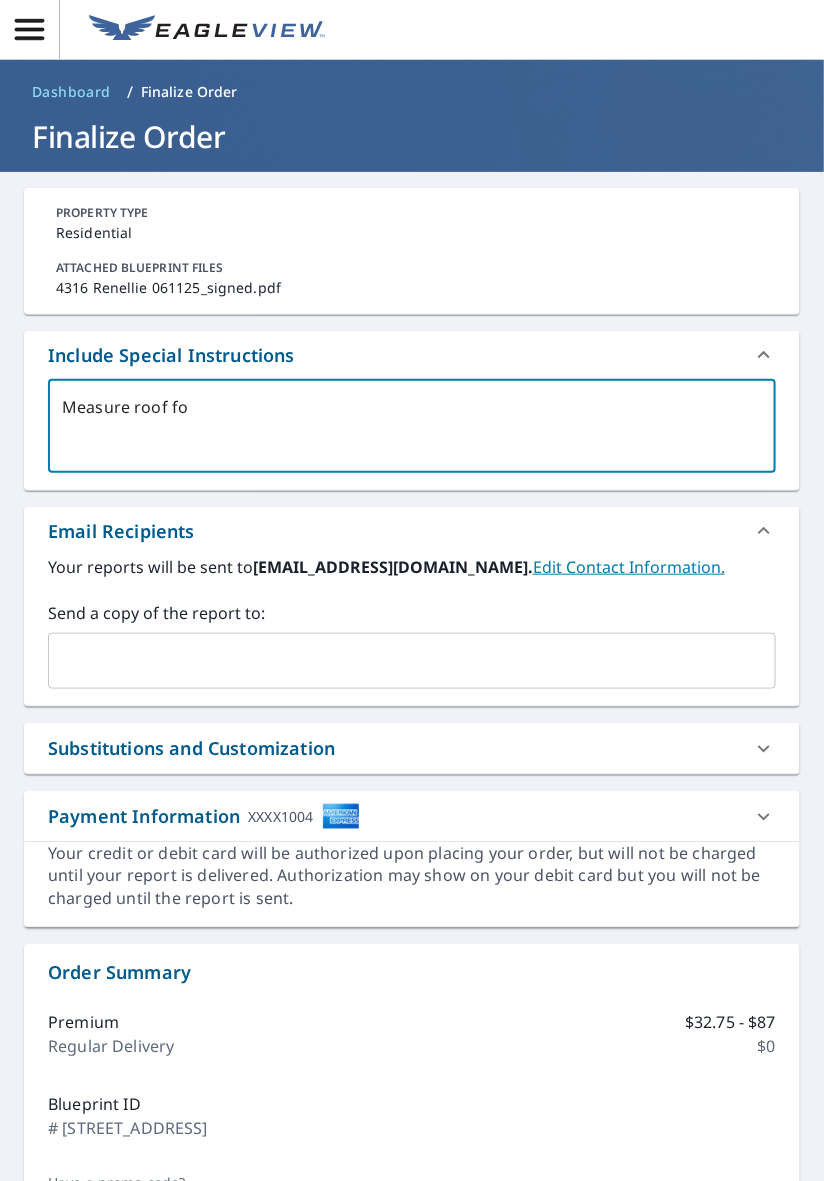 type on "x" 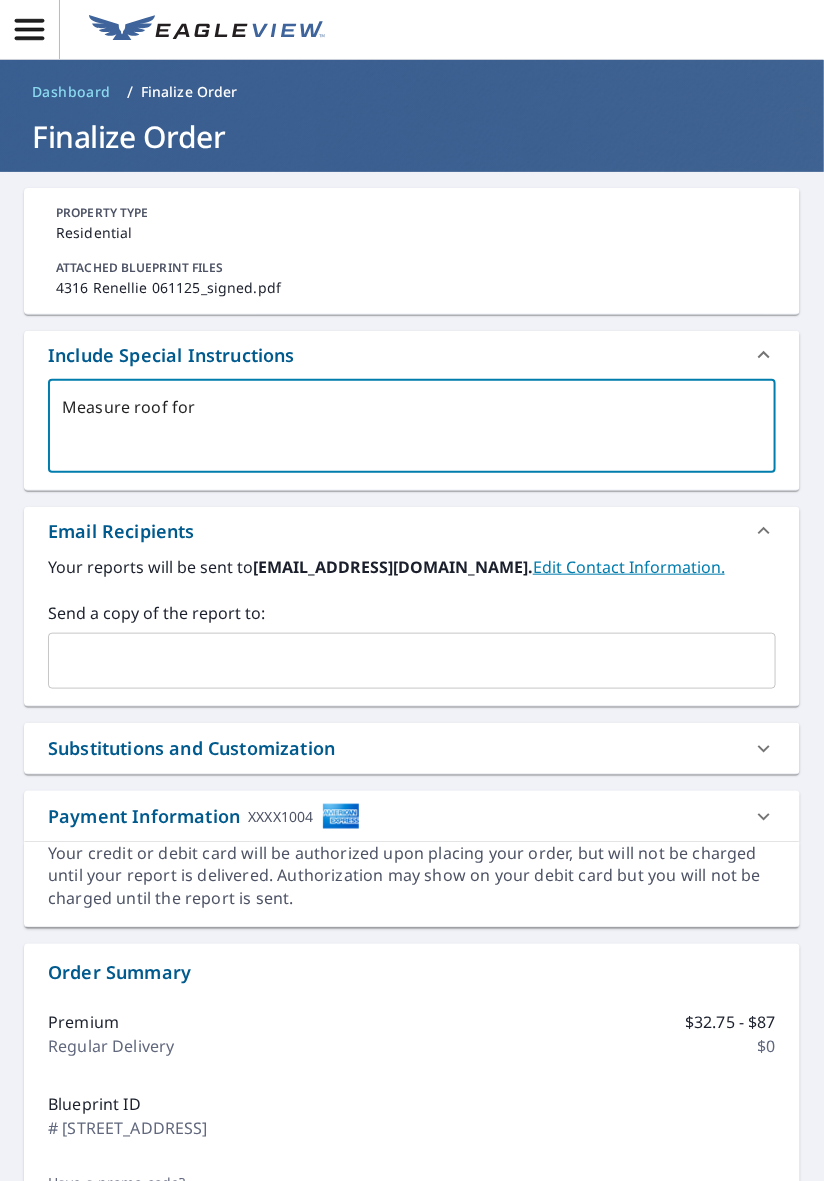 type on "x" 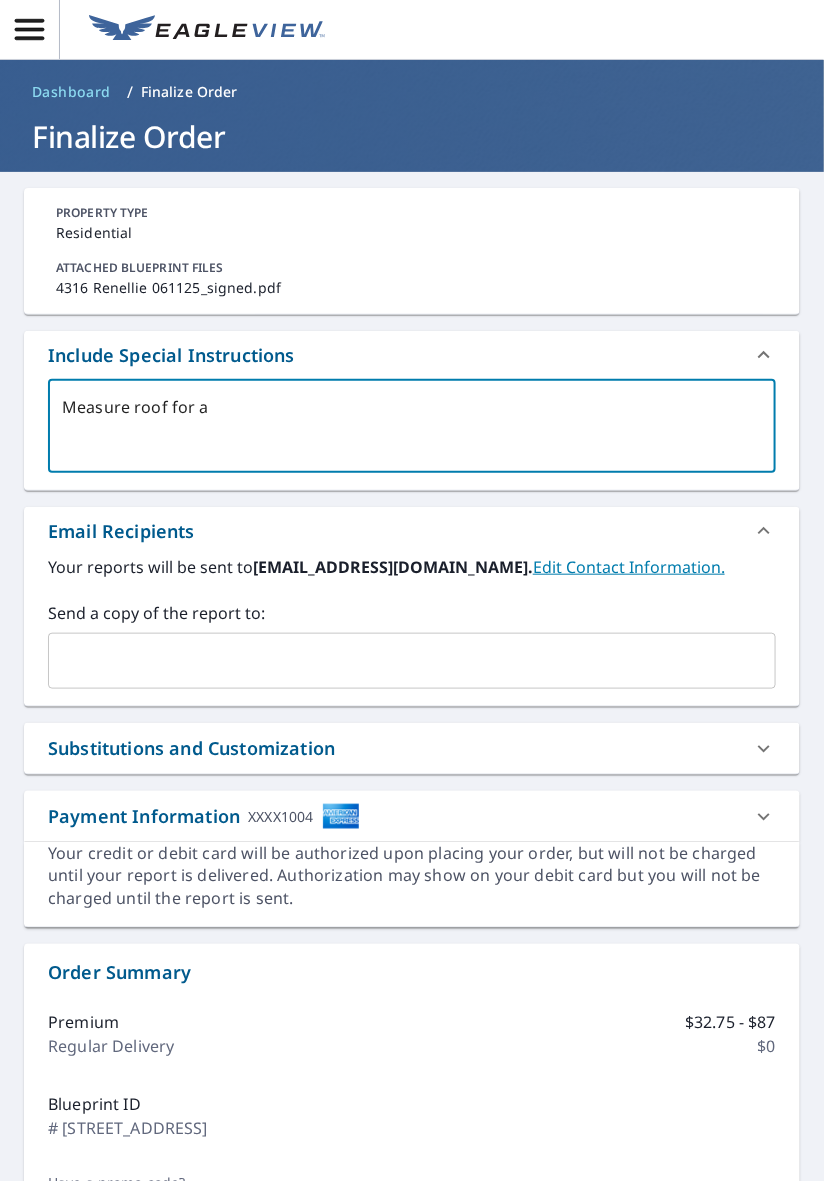 type on "x" 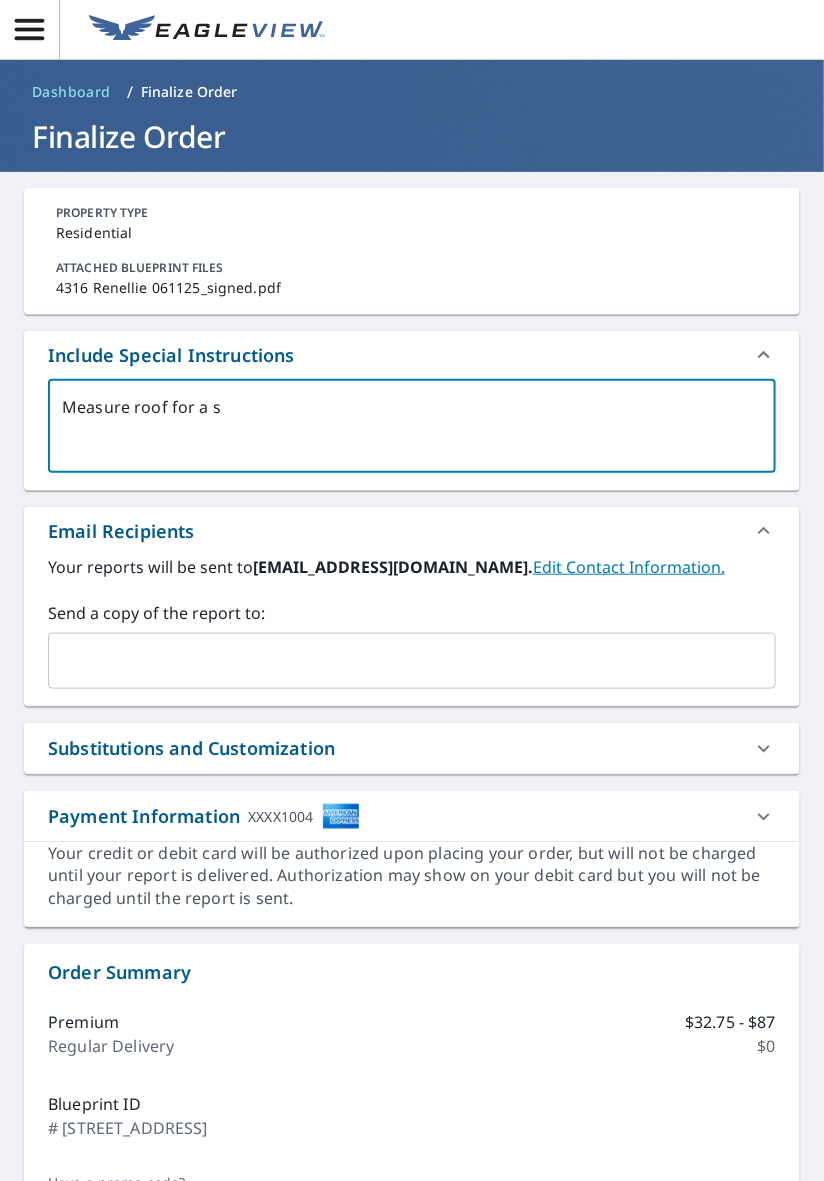 type on "x" 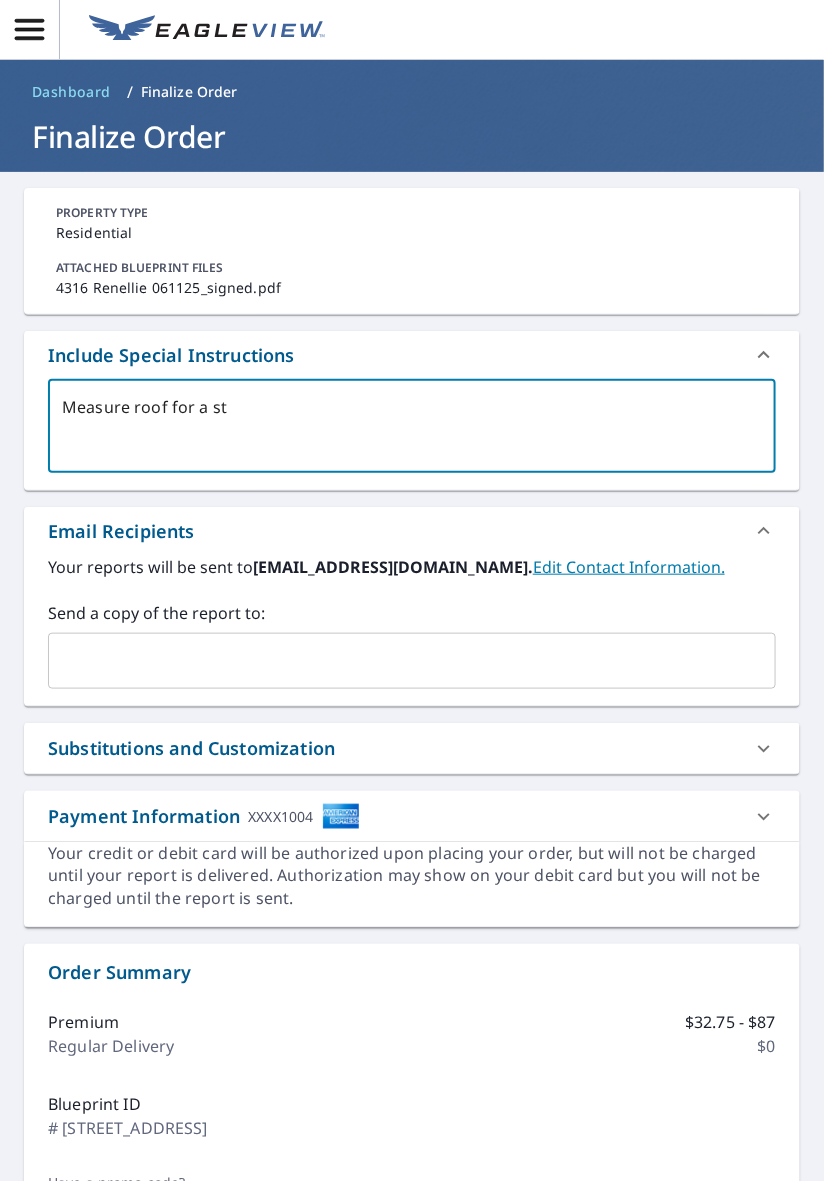 type on "x" 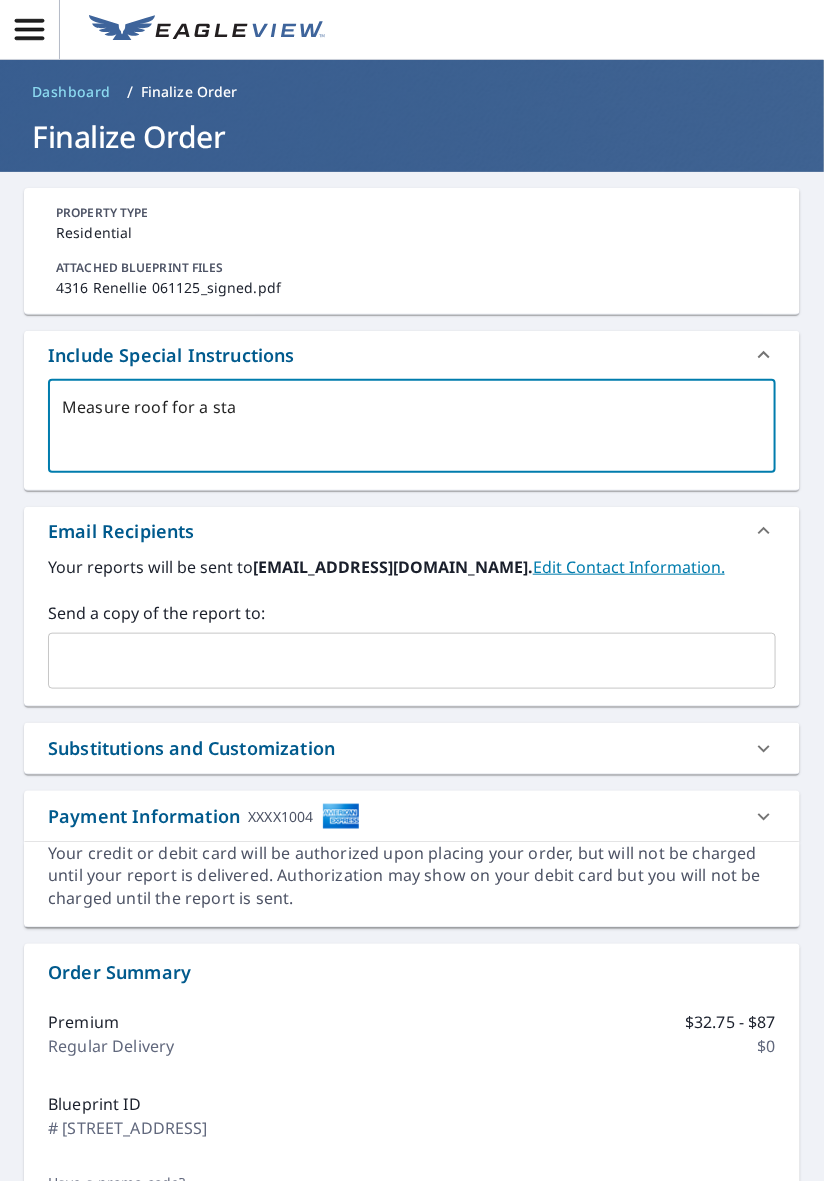 type on "x" 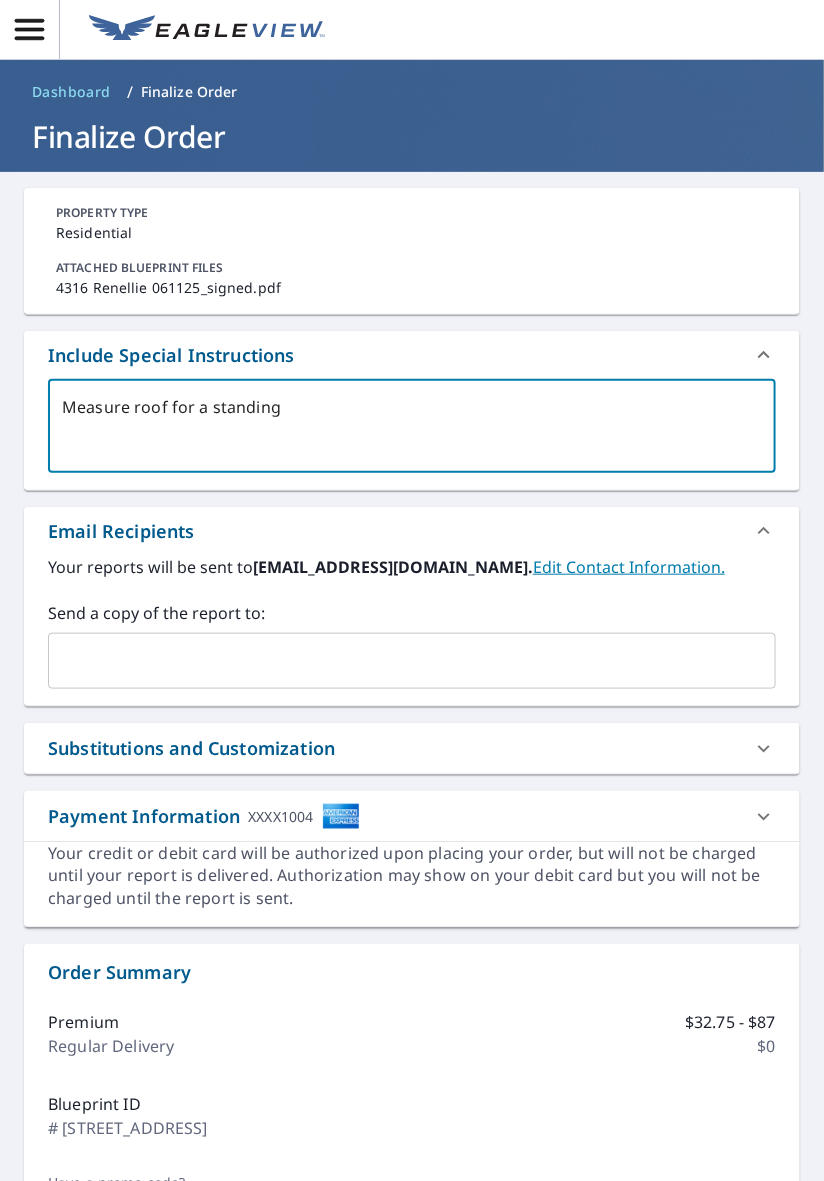 type on "Measure roof for a standing" 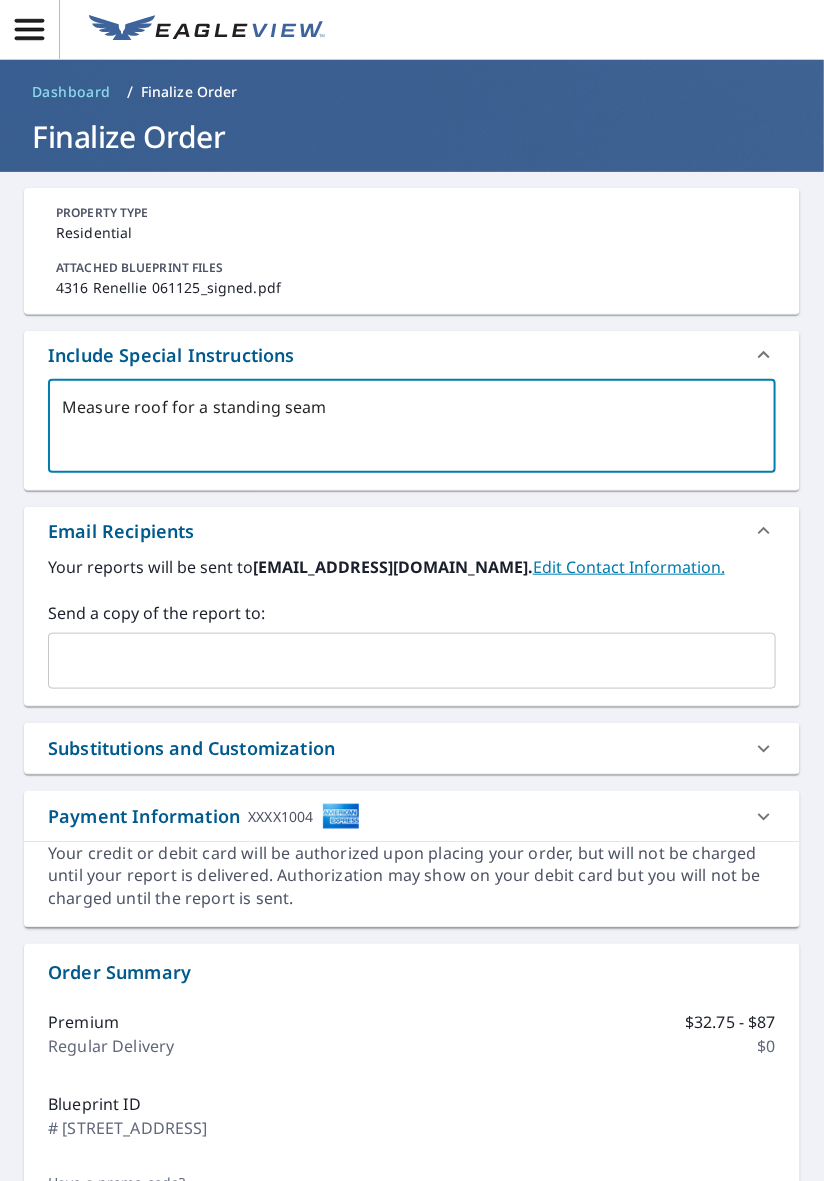 type on "Measure roof for a standing seam" 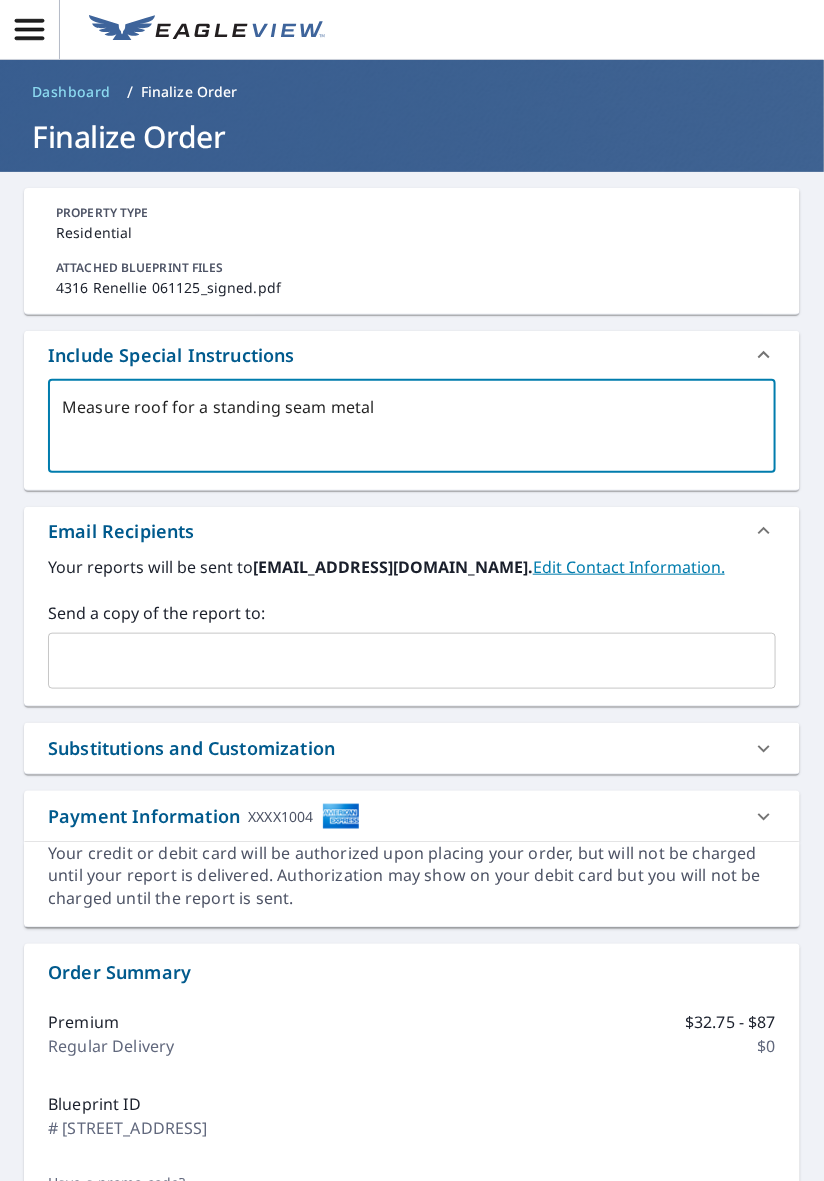 type on "Measure roof for a standing seam metal" 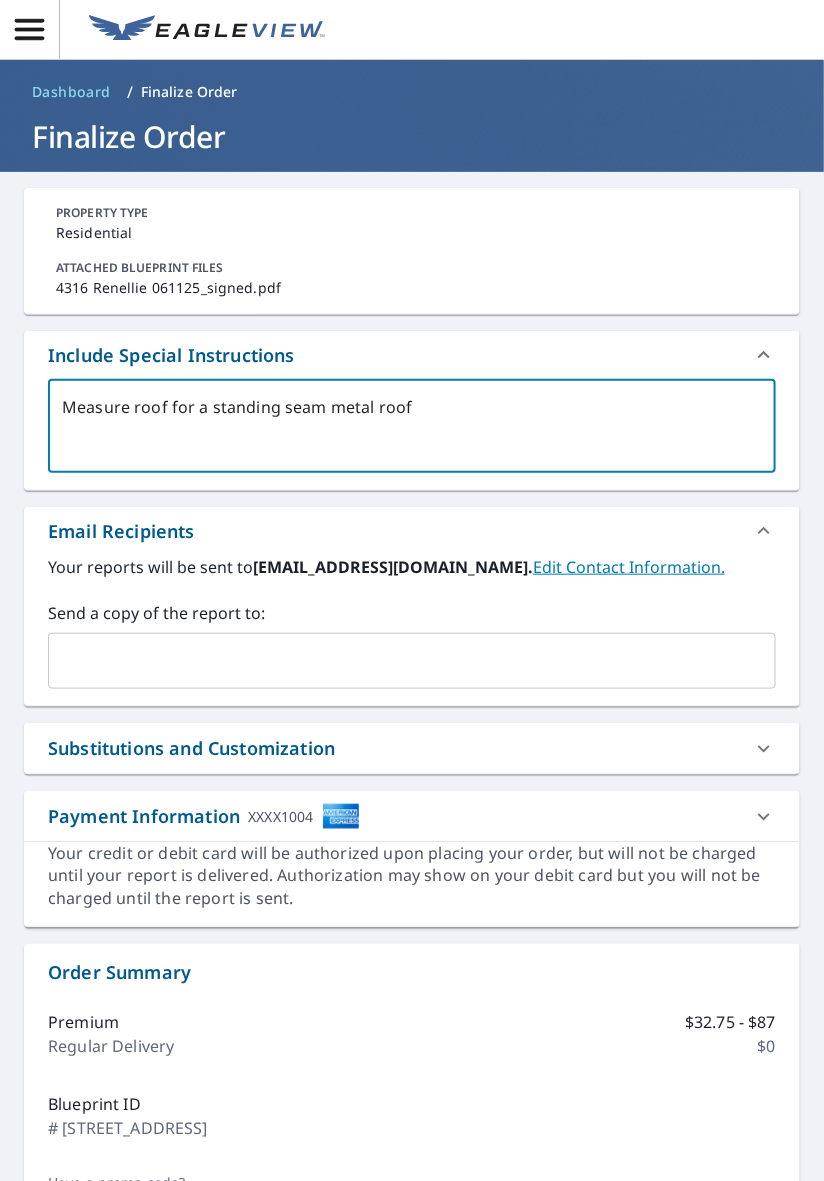 type on "Measure roof for a standing seam metal roof" 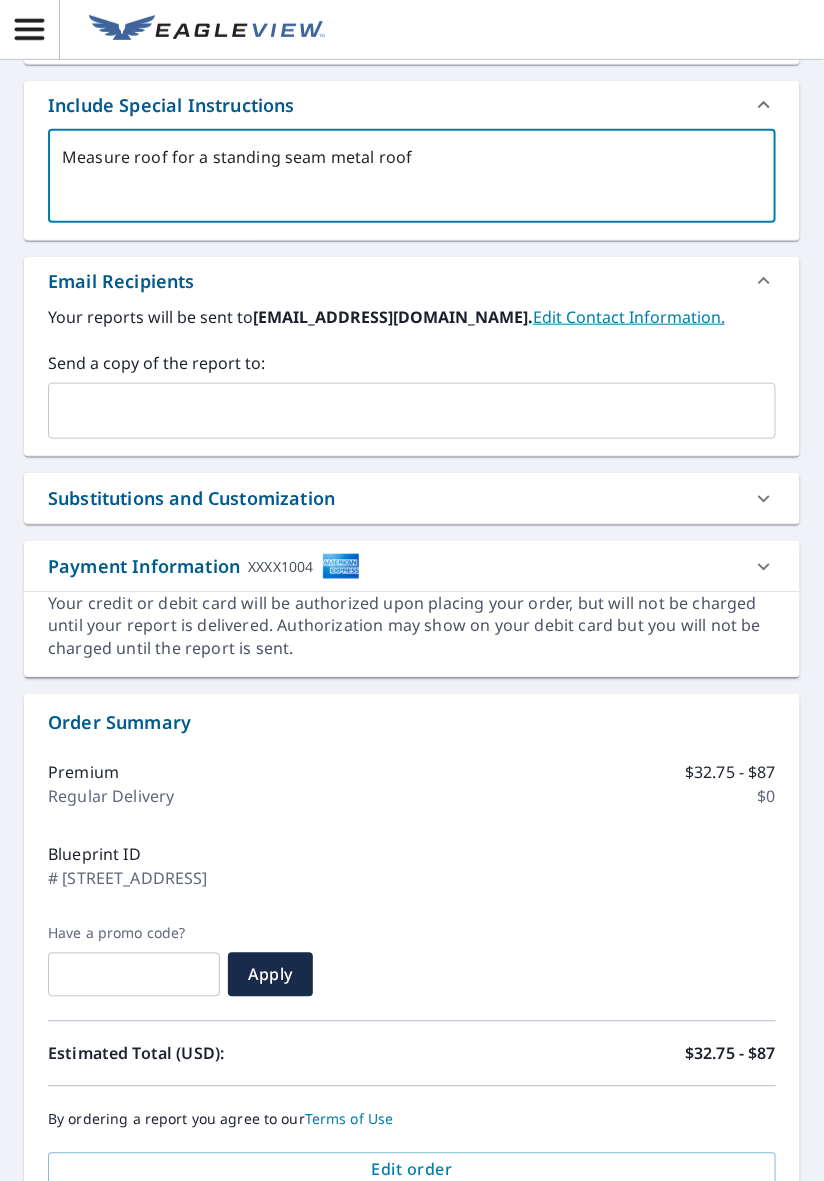 scroll, scrollTop: 251, scrollLeft: 0, axis: vertical 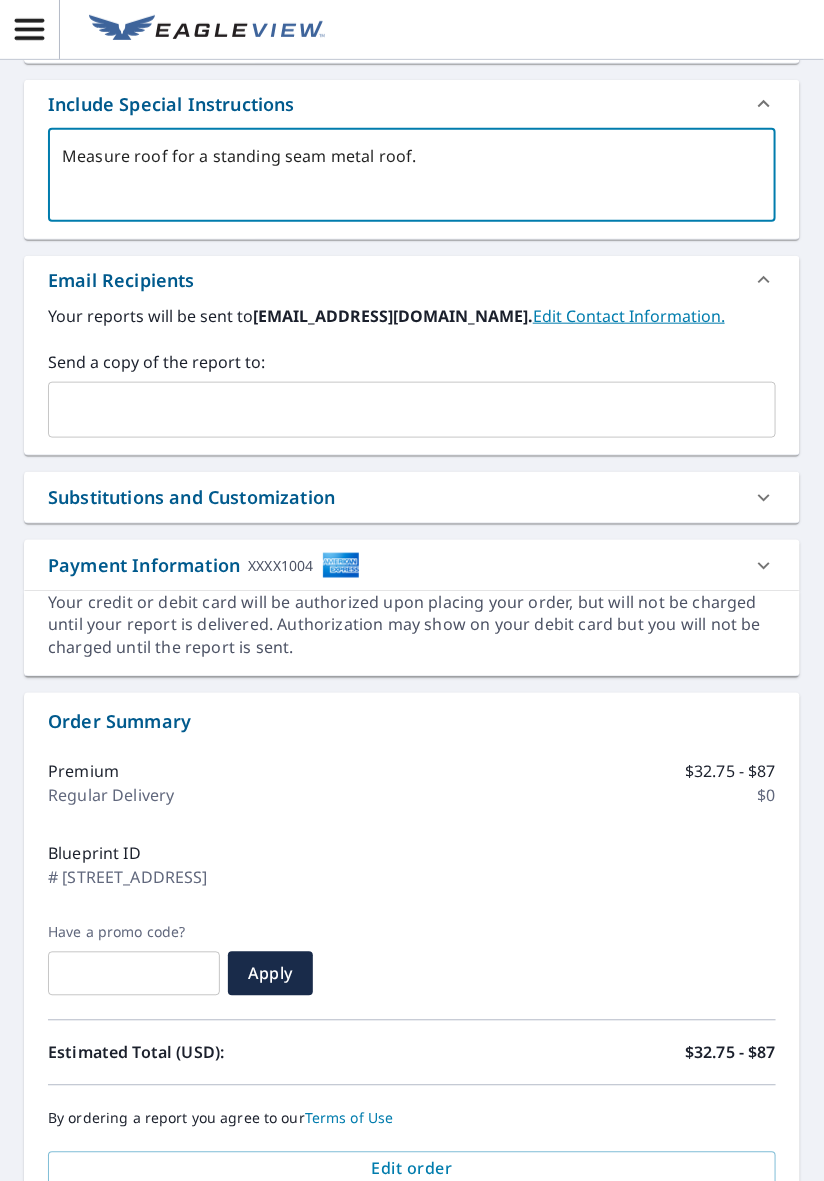 type on "Measure roof for a standing seam metal roof." 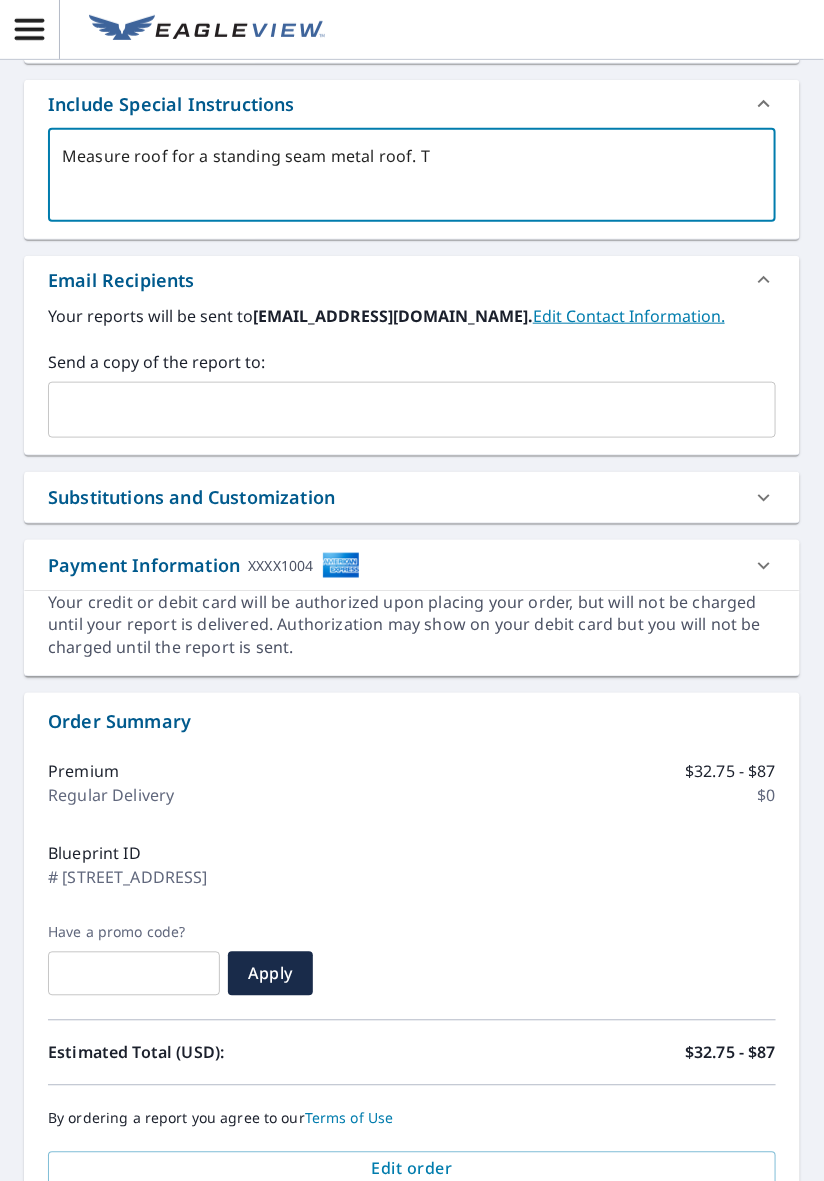 type on "x" 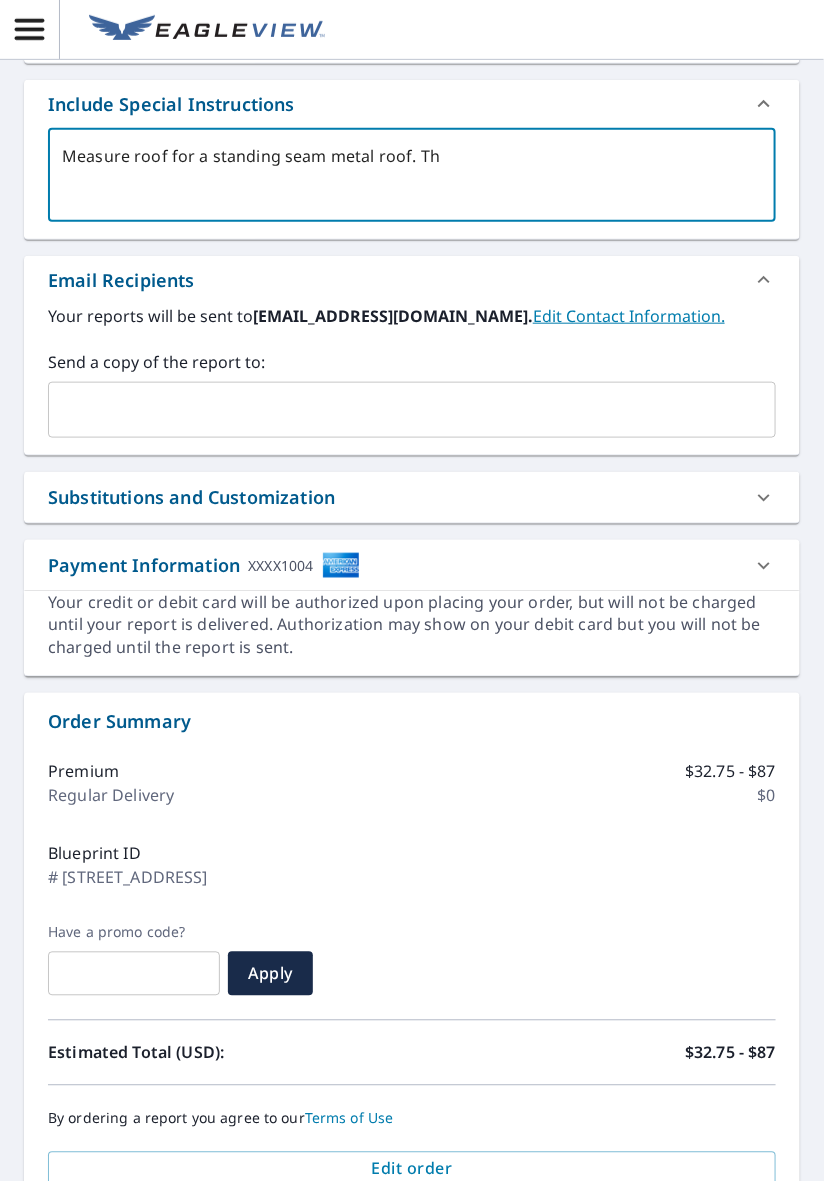 type on "x" 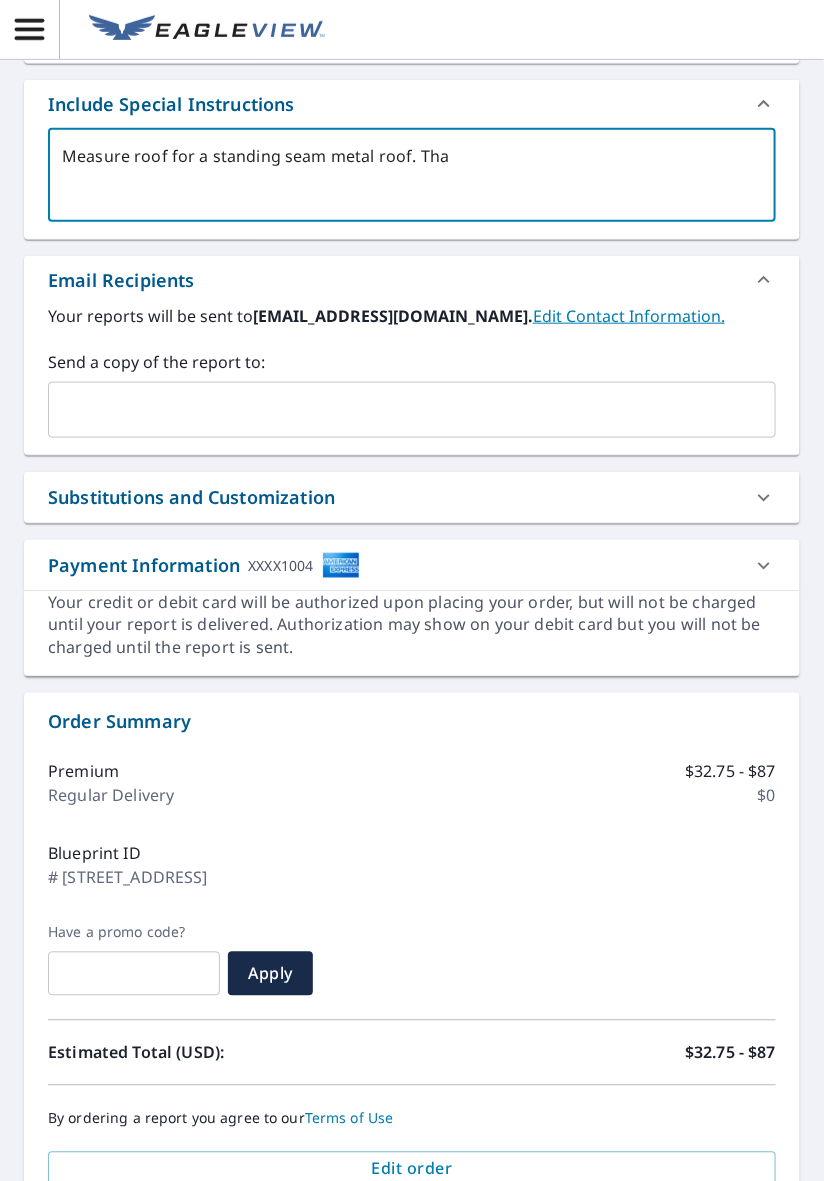 type on "x" 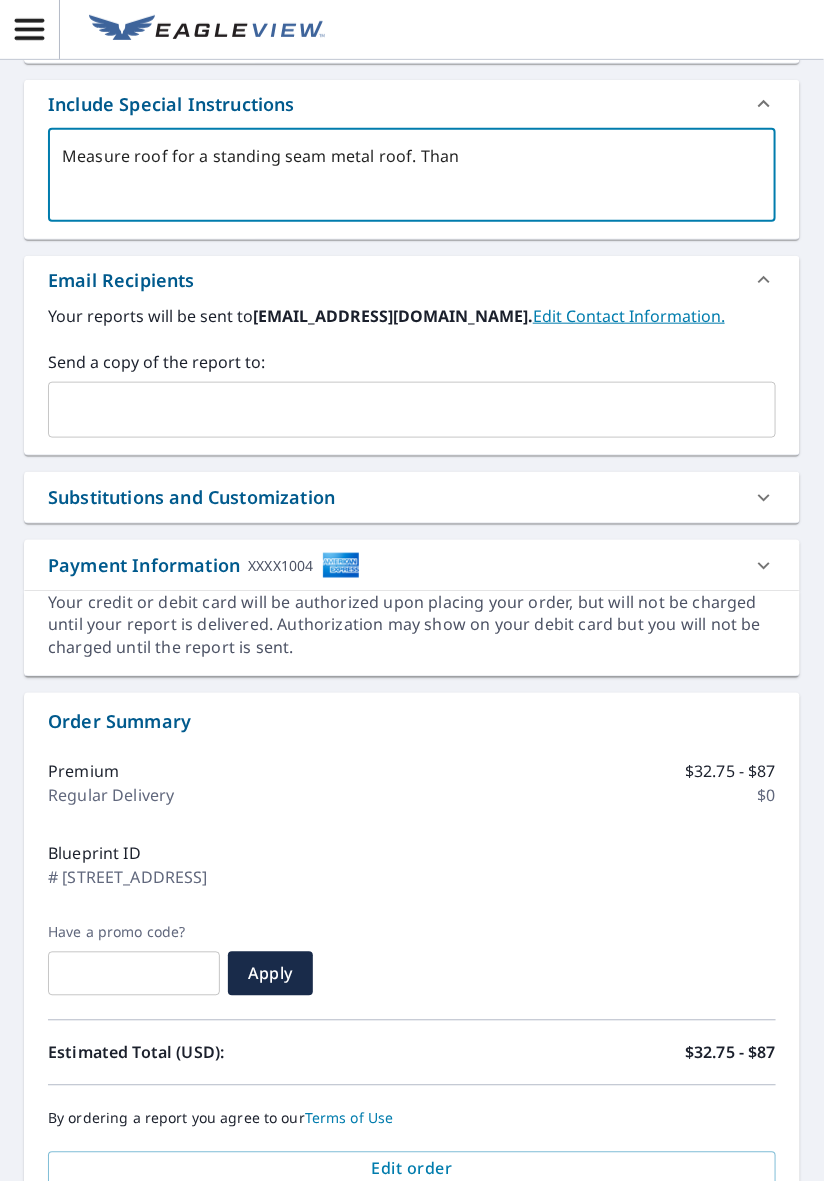 type on "x" 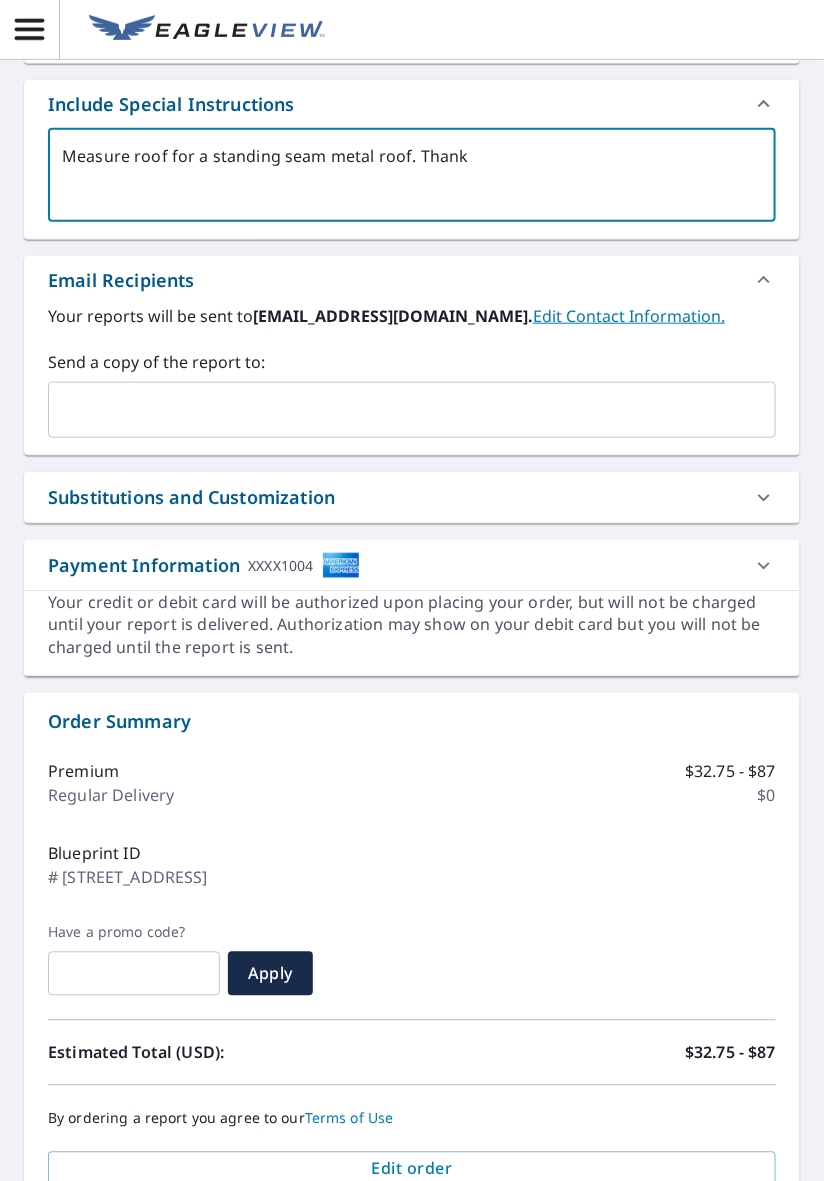 type on "Measure roof for a standing seam metal roof. Thank" 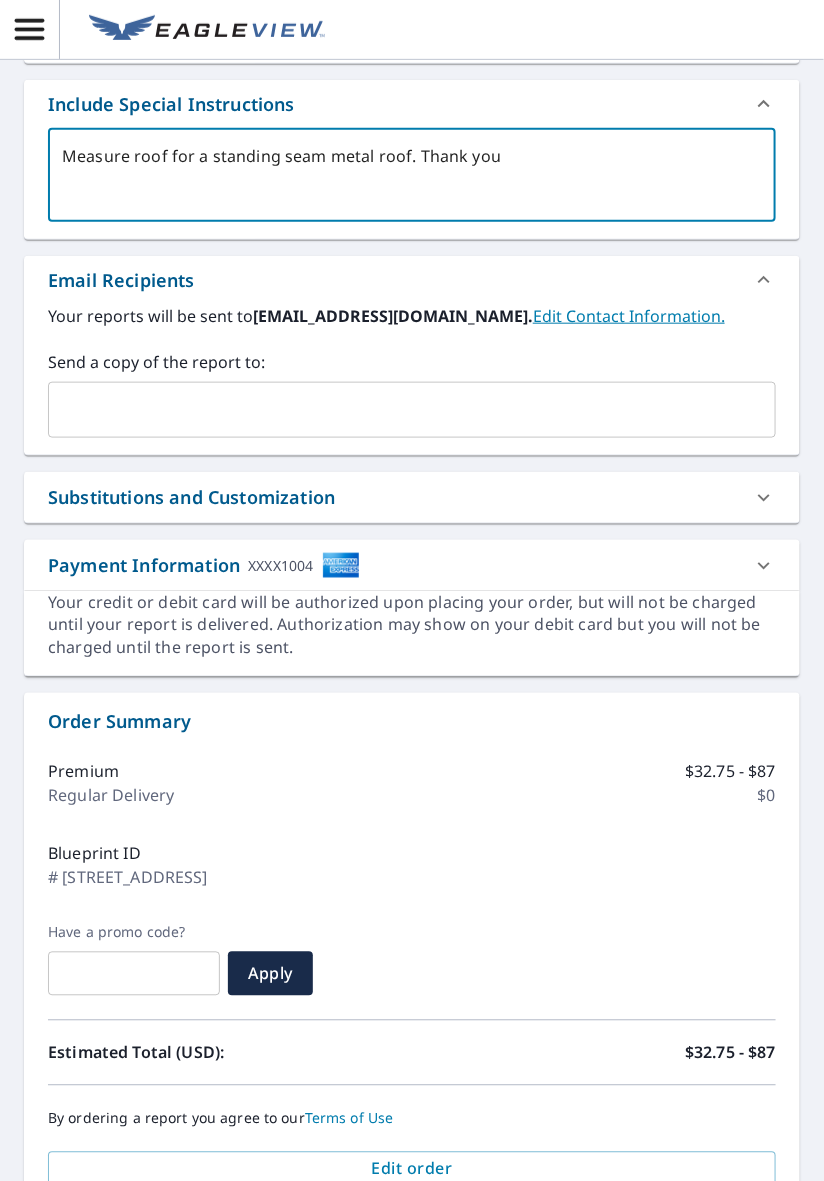 type on "Measure roof for a standing seam metal roof. Thank you" 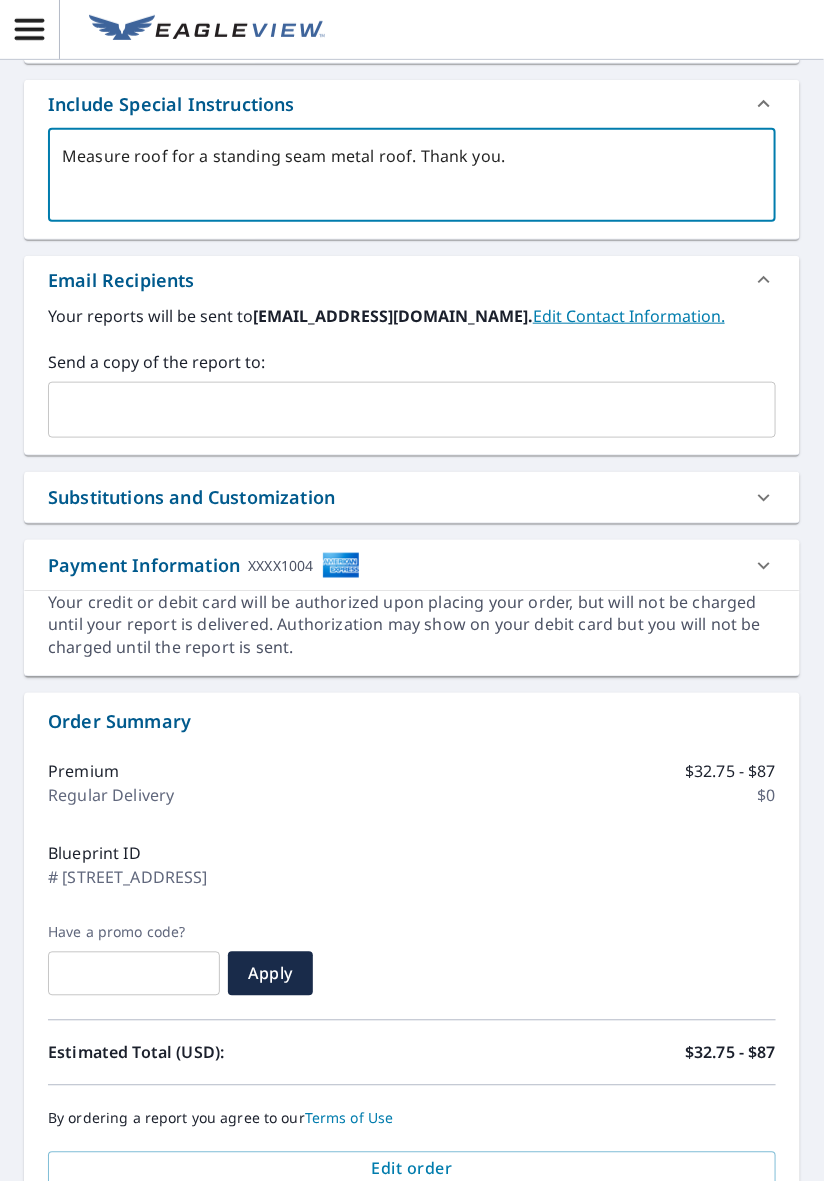 type on "Measure roof for a standing seam metal roof. Thank you." 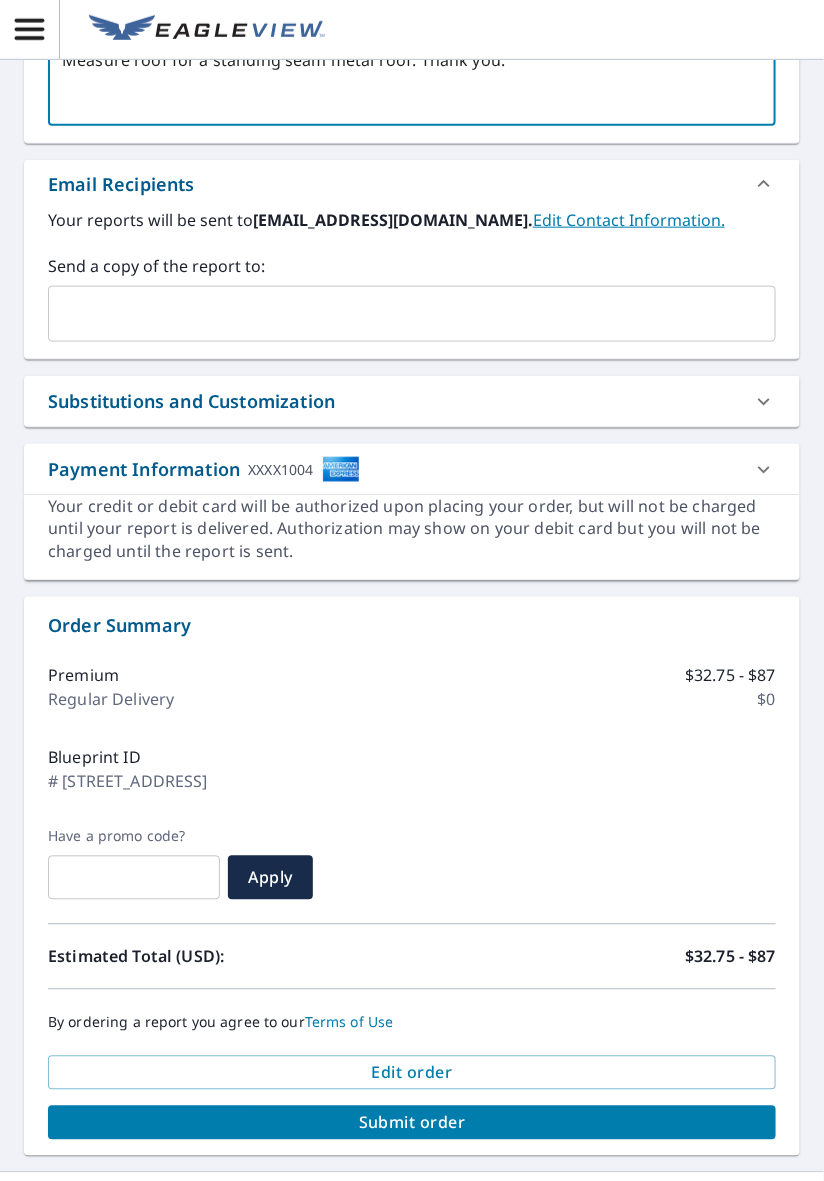 scroll, scrollTop: 364, scrollLeft: 0, axis: vertical 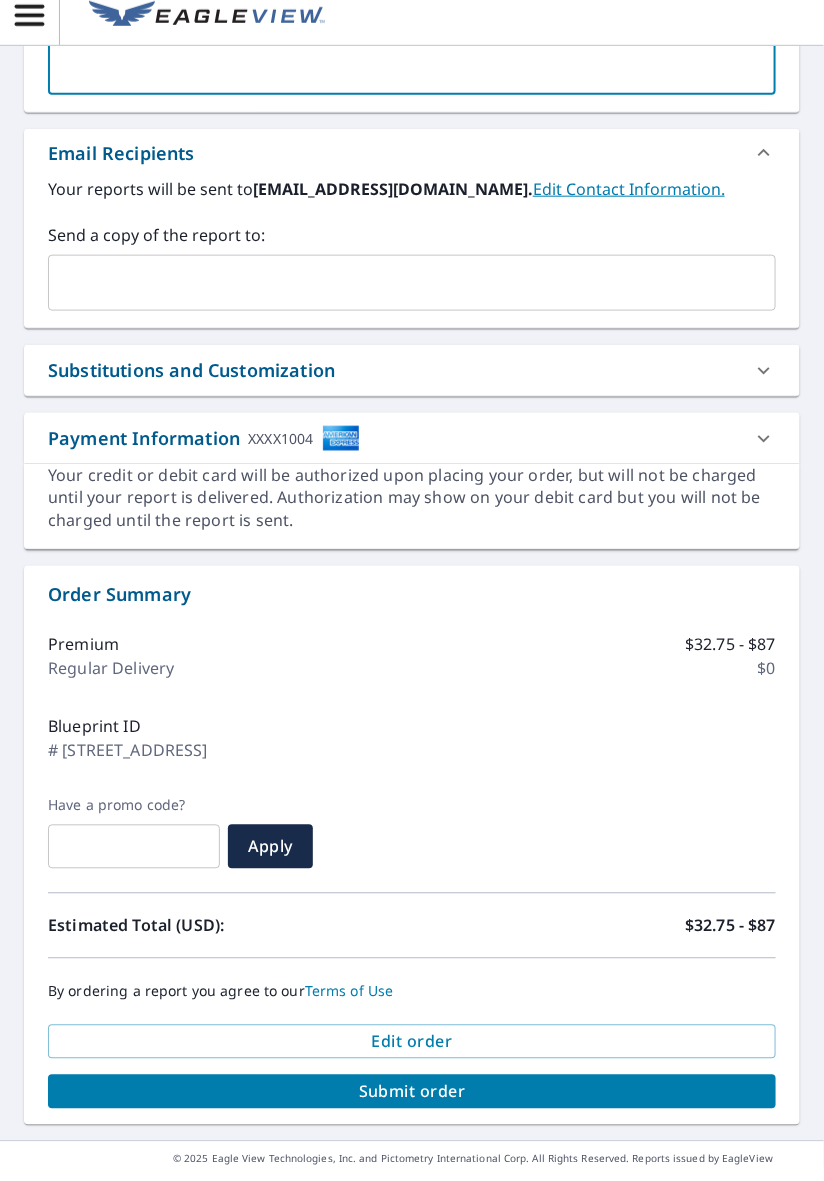 type on "Measure roof for a standing seam metal roof. Thank you." 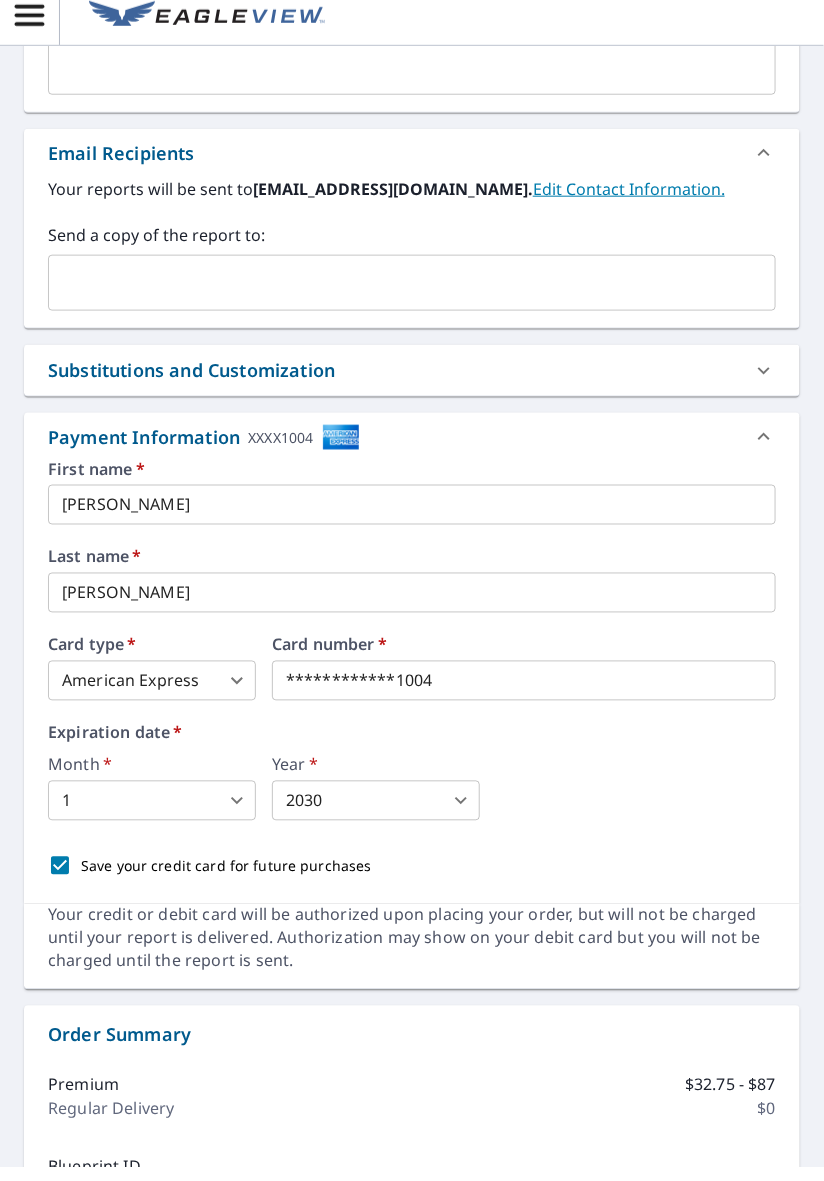 scroll, scrollTop: 64, scrollLeft: 0, axis: vertical 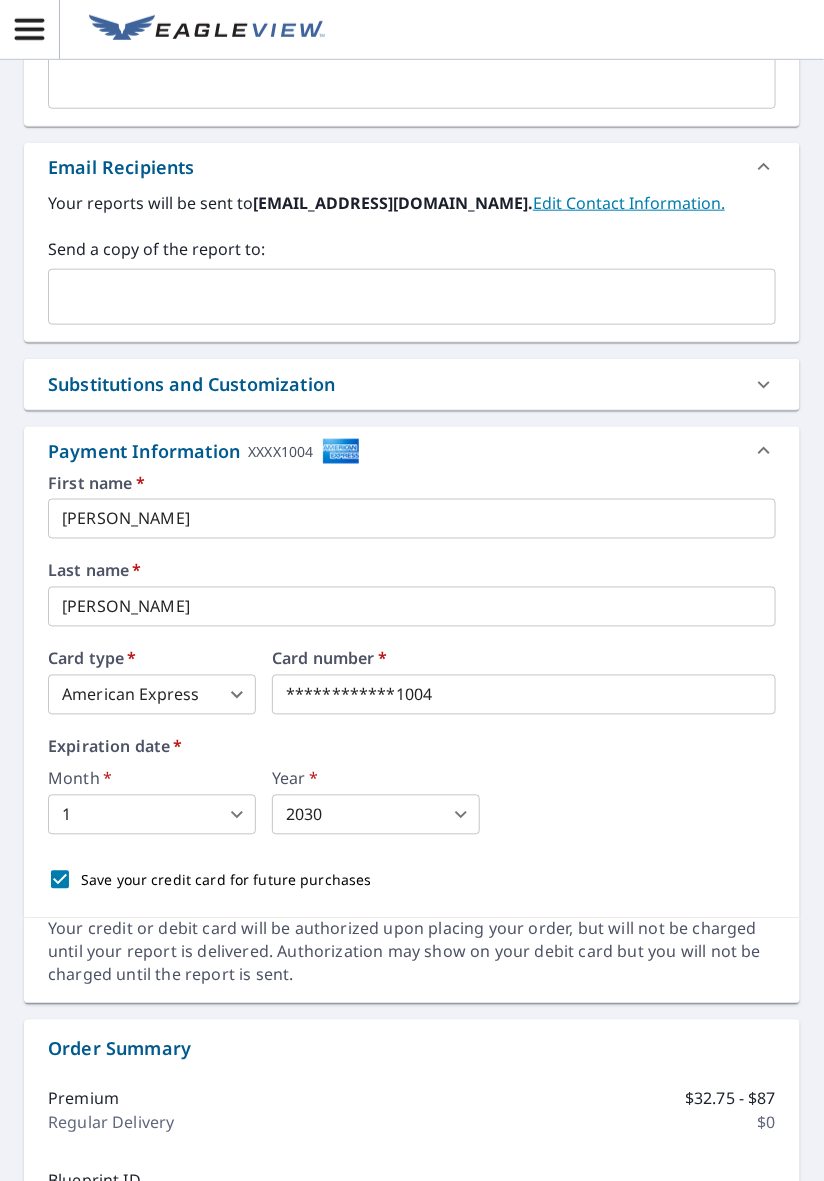 click on "Eduardo" at bounding box center (412, 519) 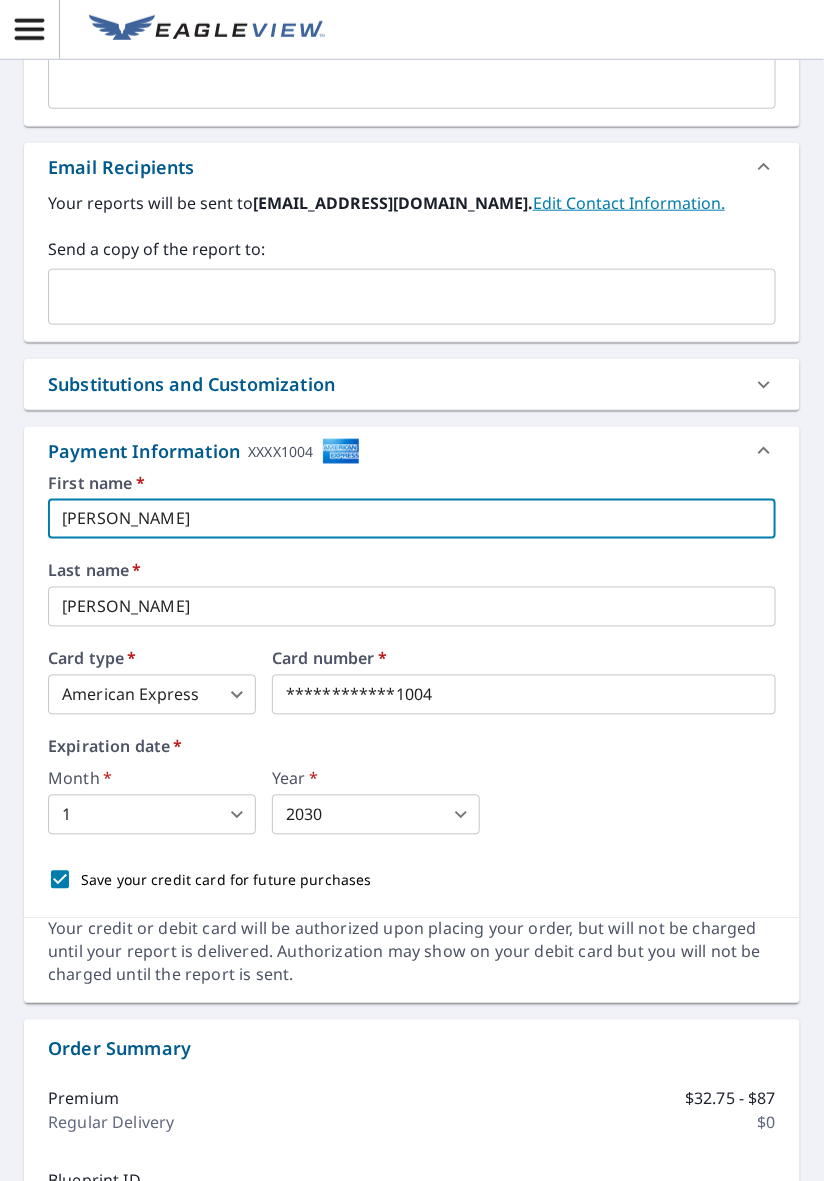 type on "x" 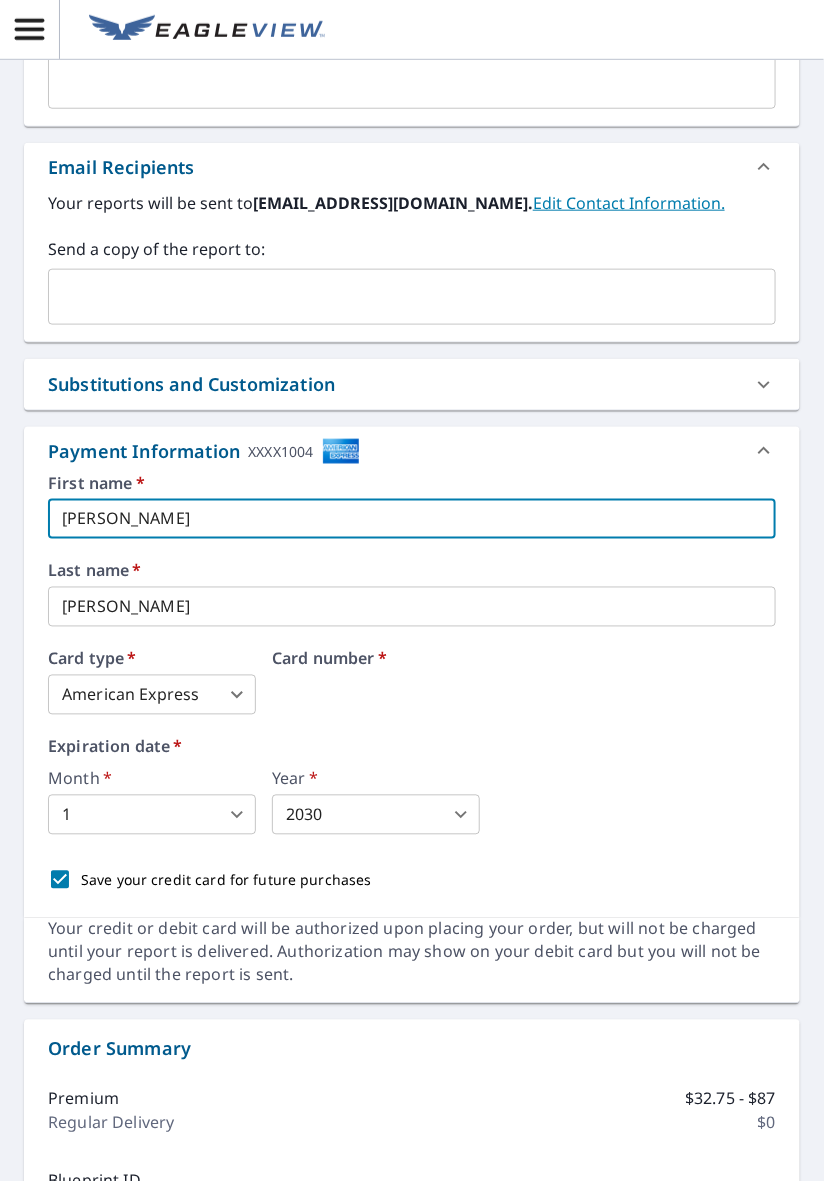 type on "Eduard" 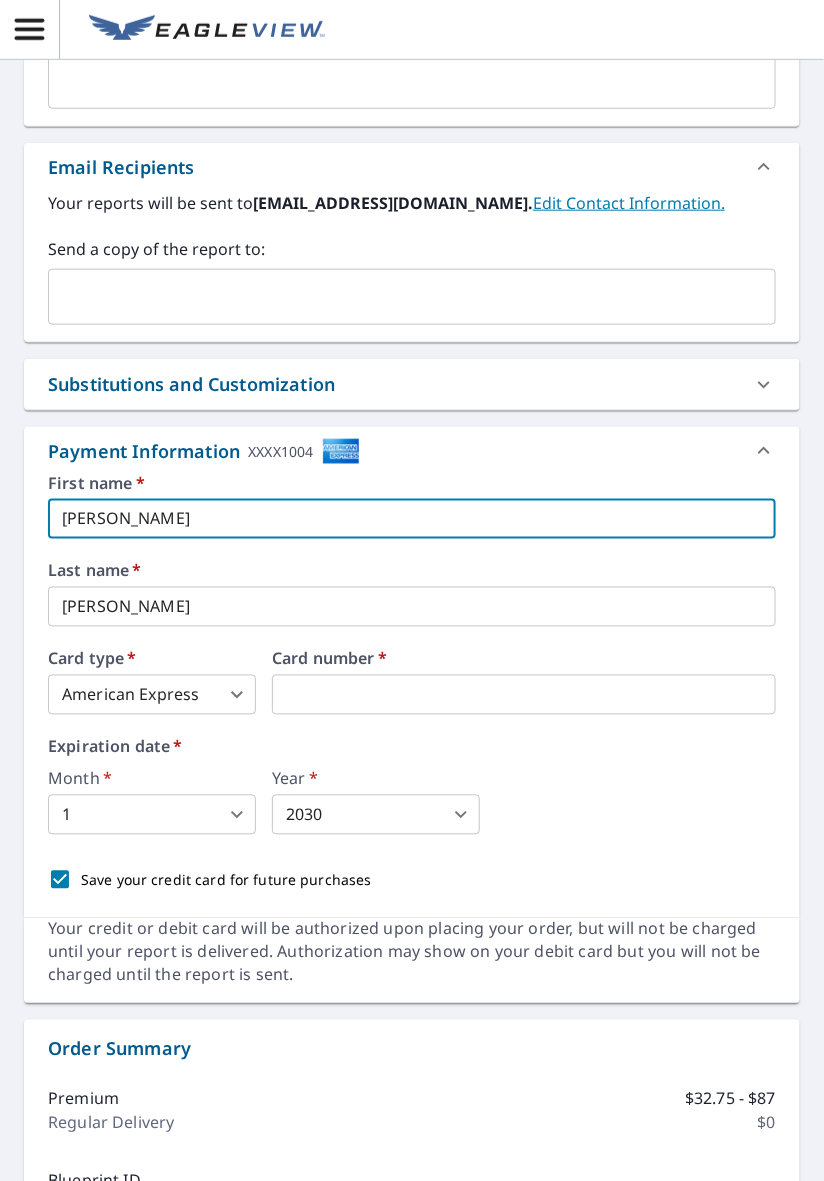 type on "Eduar" 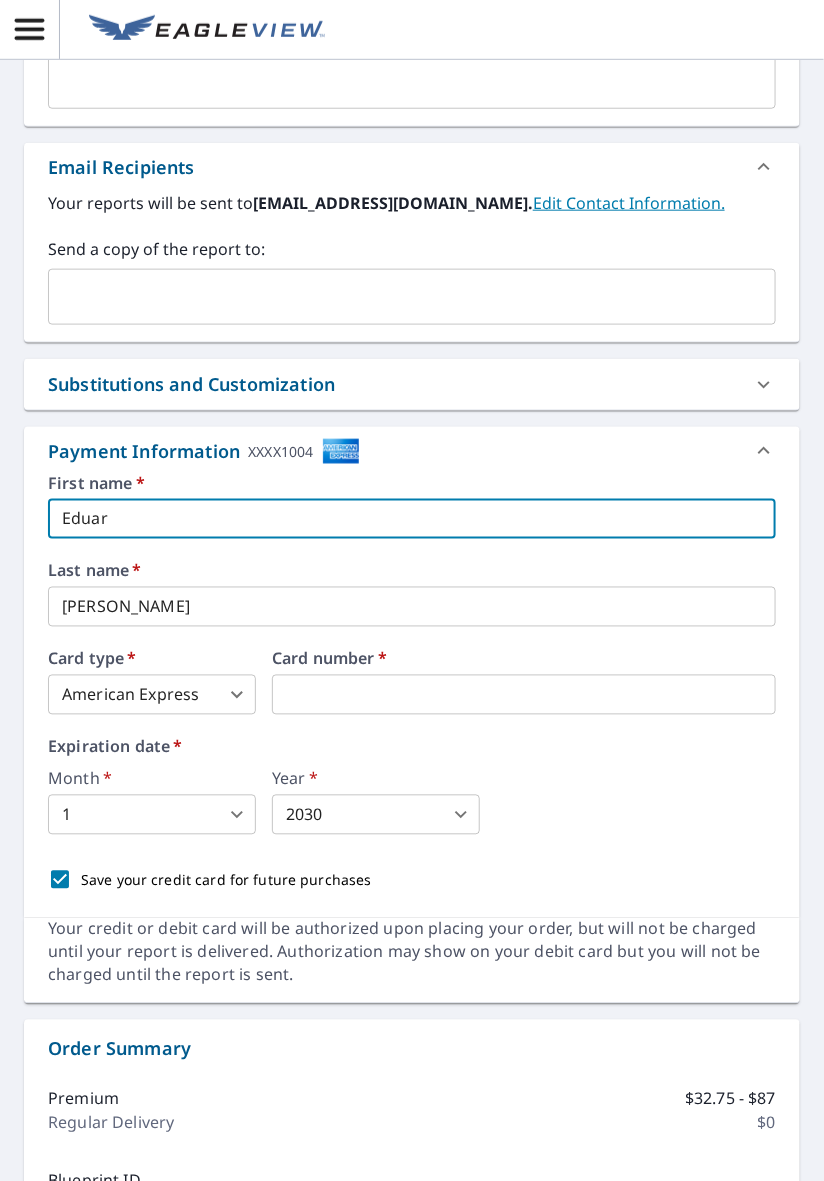 type on "x" 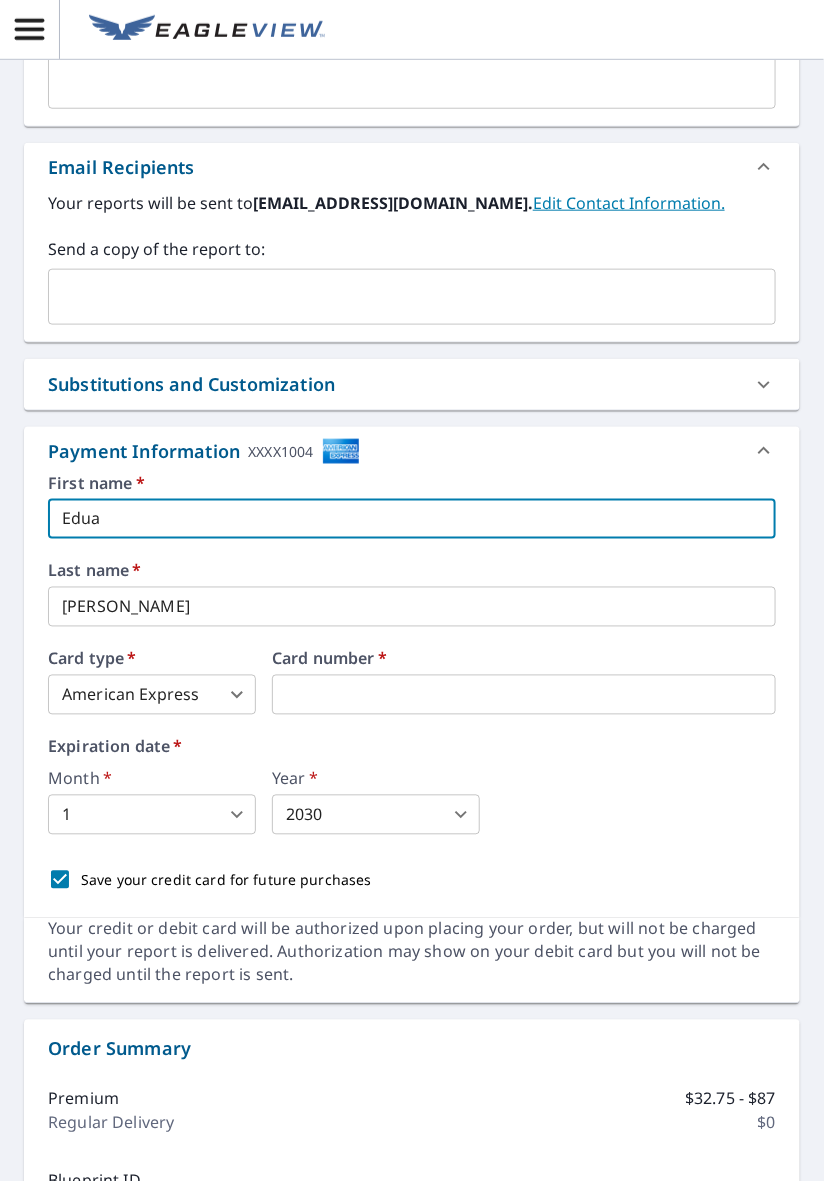 type on "x" 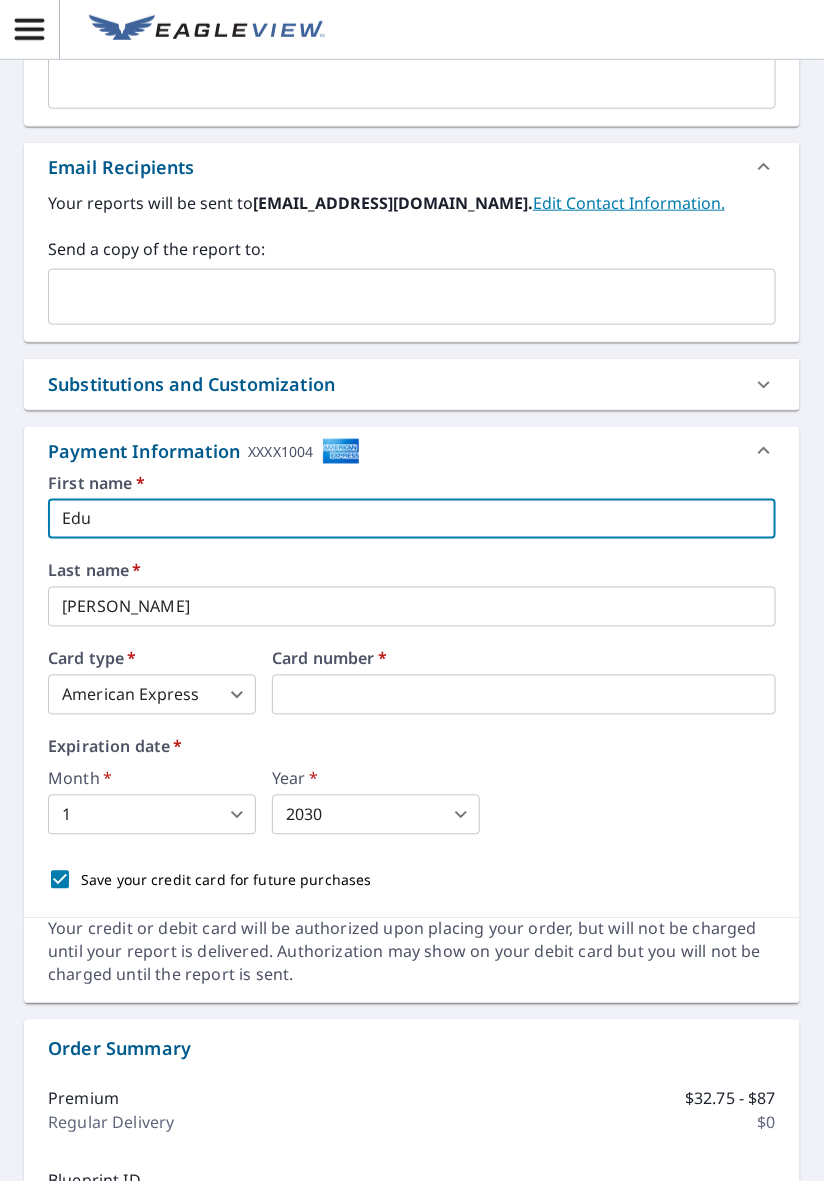 type on "x" 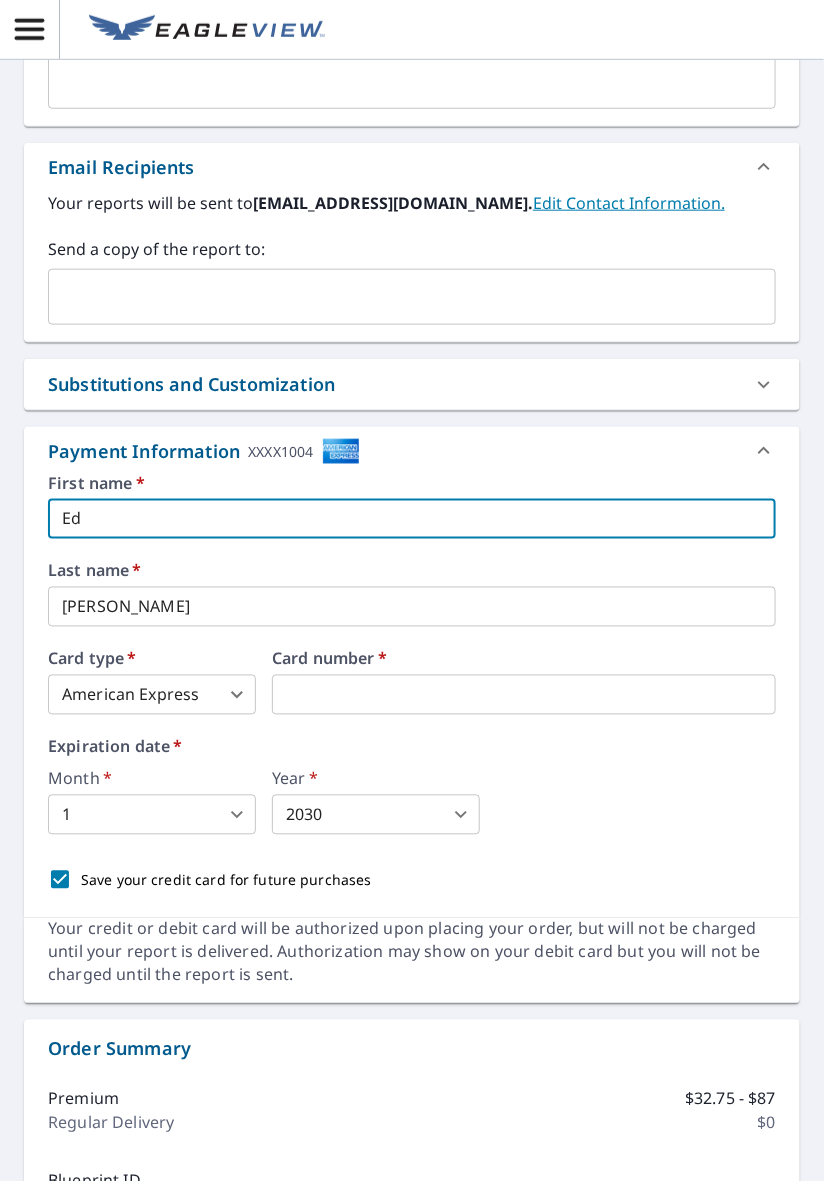 type on "x" 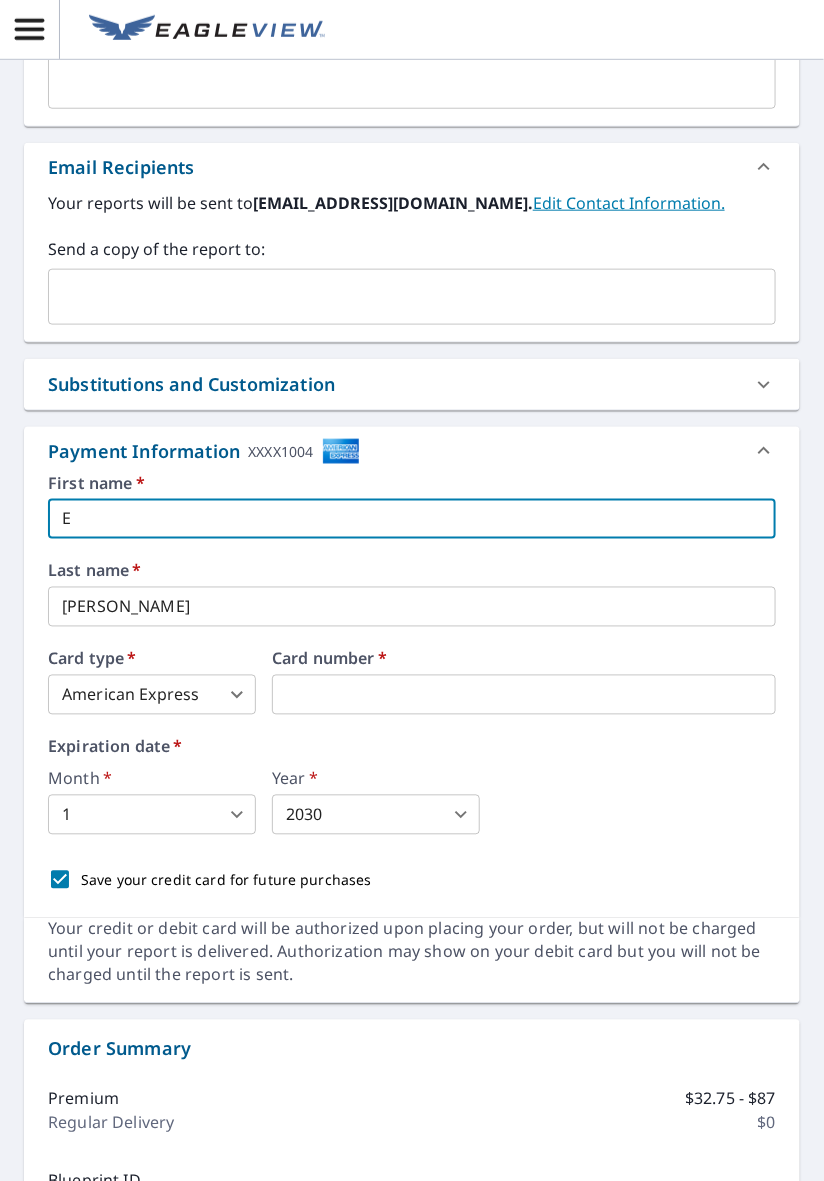type on "x" 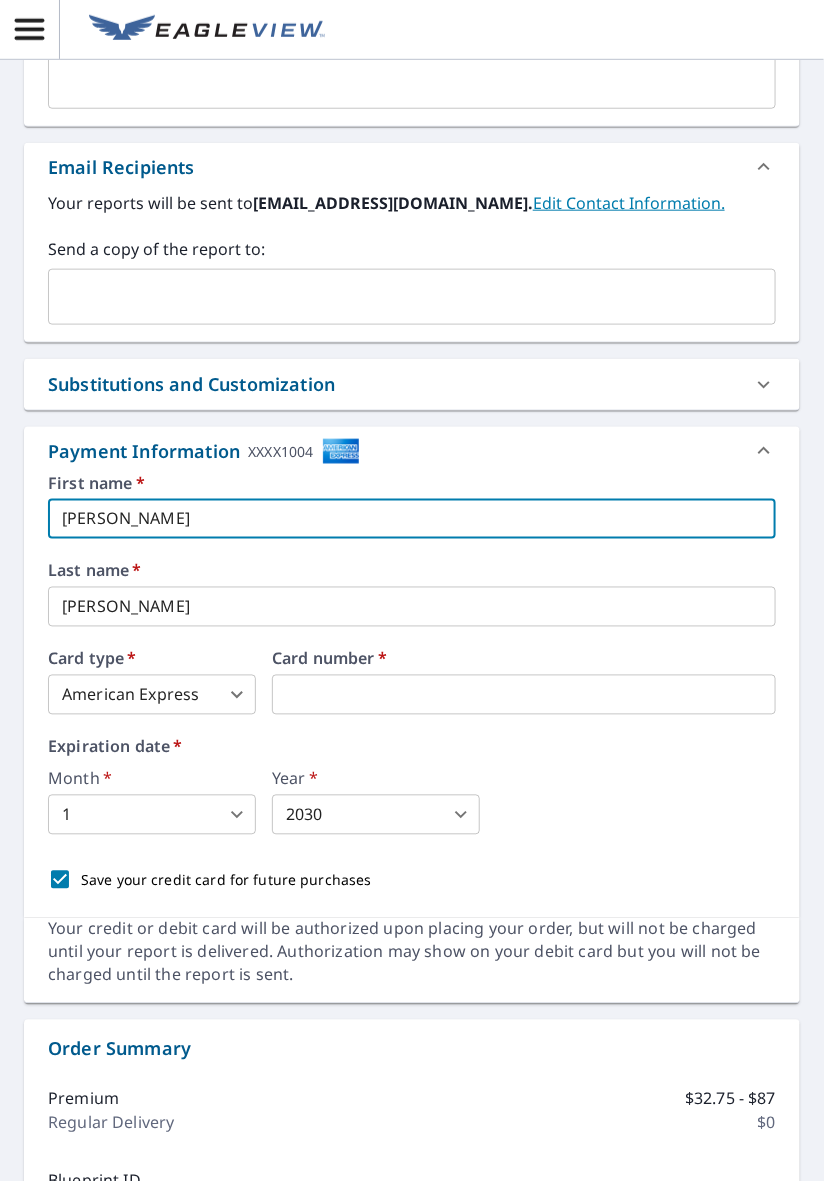 type on "Eduardo" 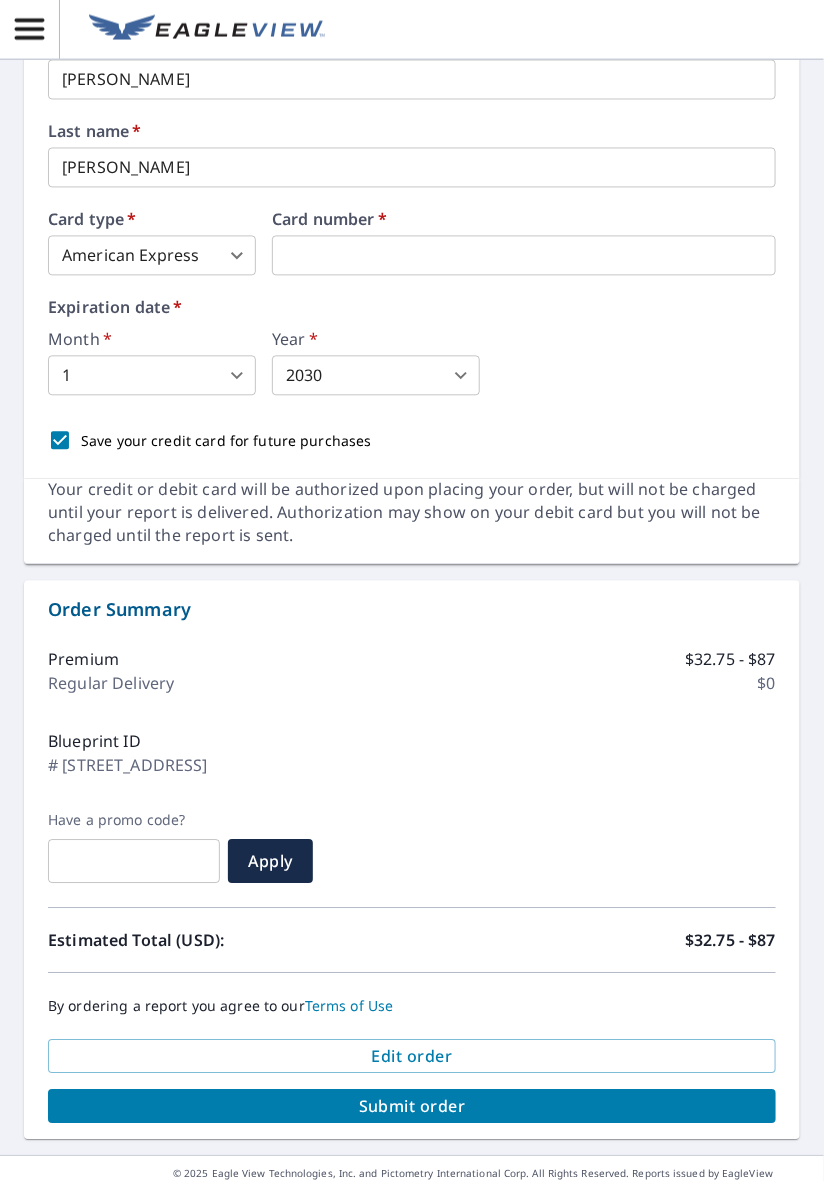 scroll, scrollTop: 804, scrollLeft: 0, axis: vertical 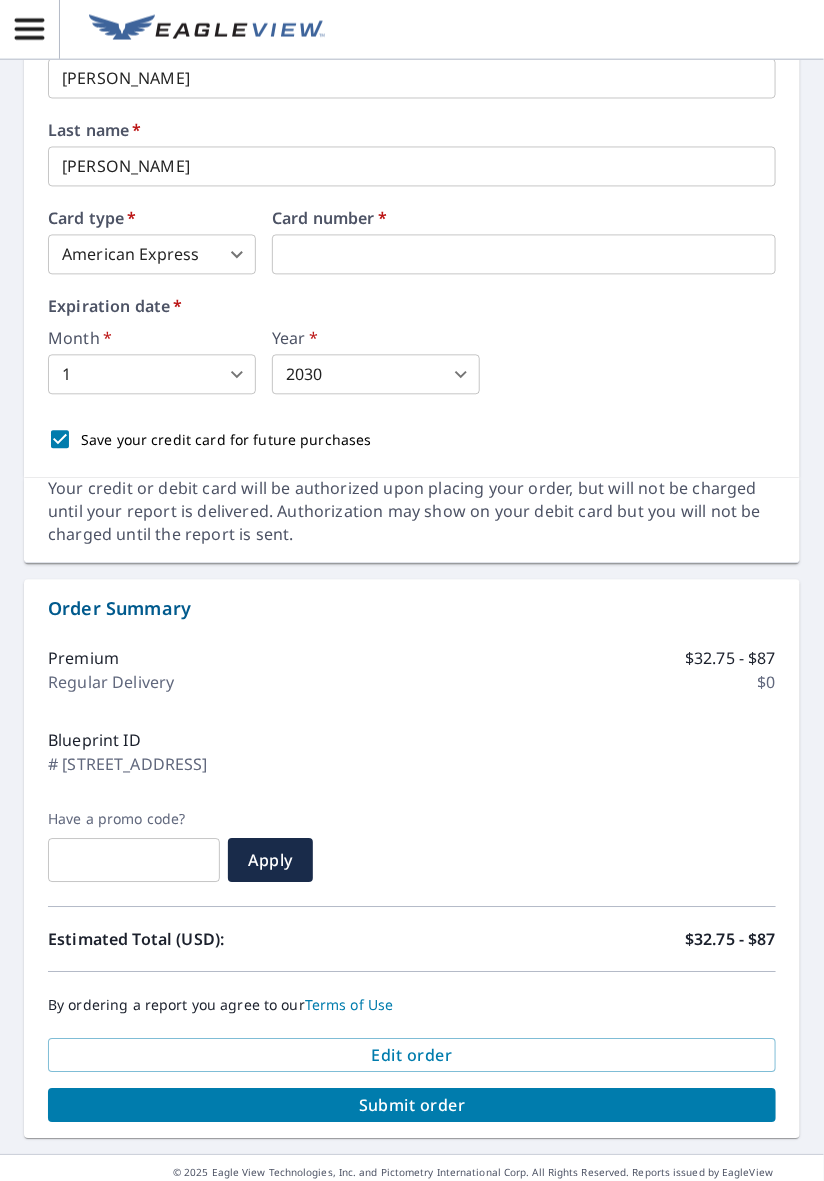 click on "Submit order" at bounding box center (412, 1106) 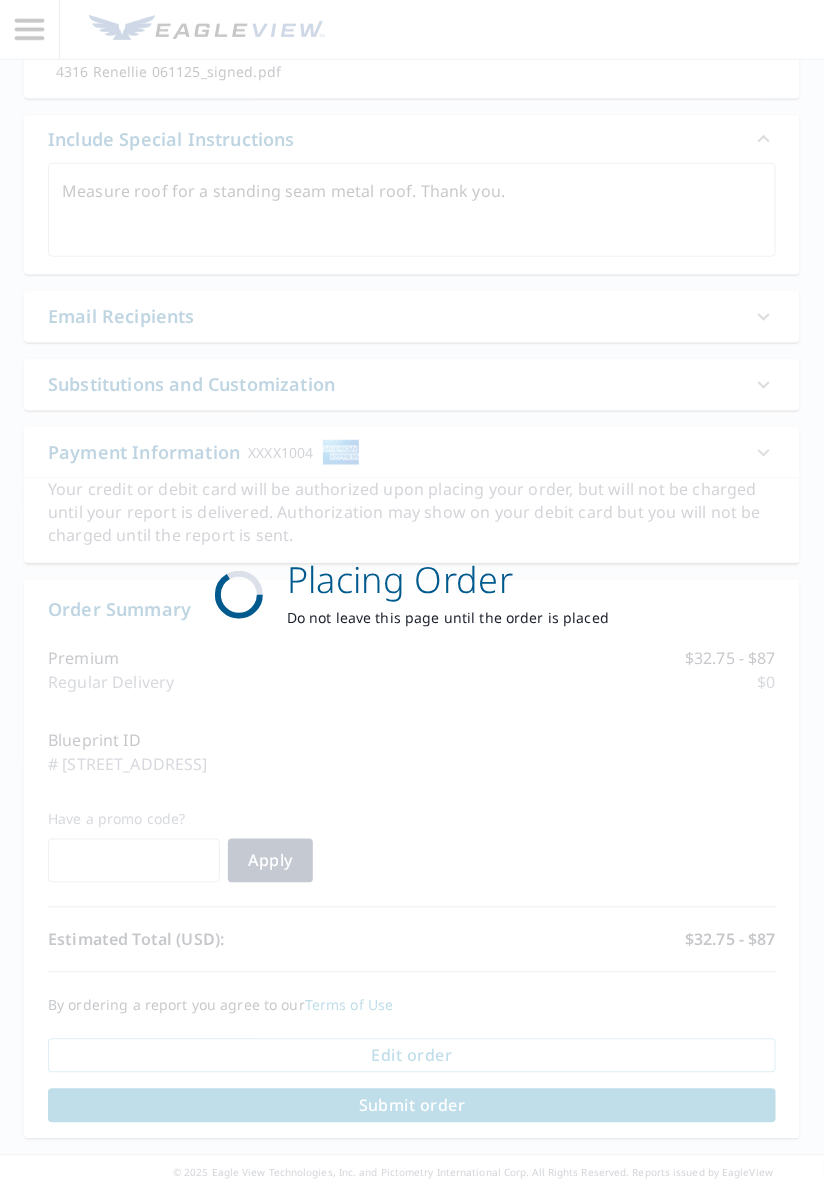 scroll, scrollTop: 216, scrollLeft: 0, axis: vertical 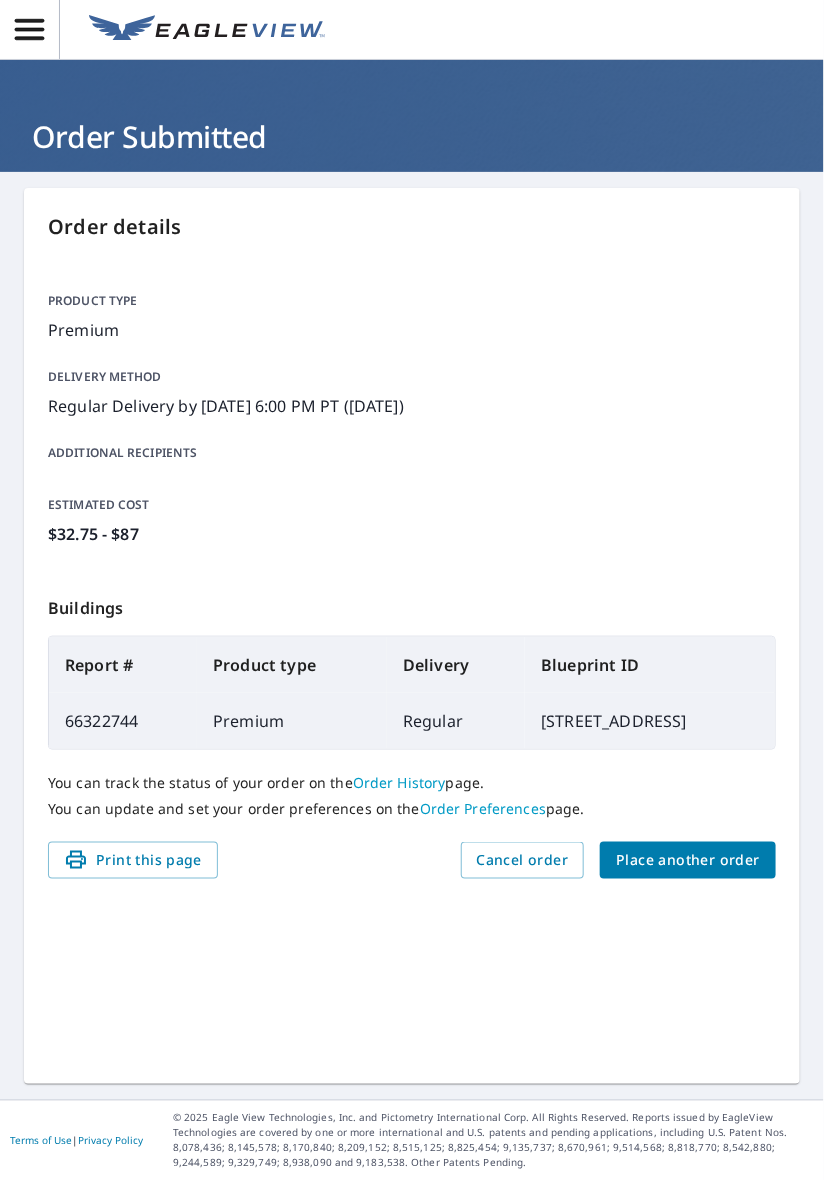 click on "Place another order" at bounding box center (688, 860) 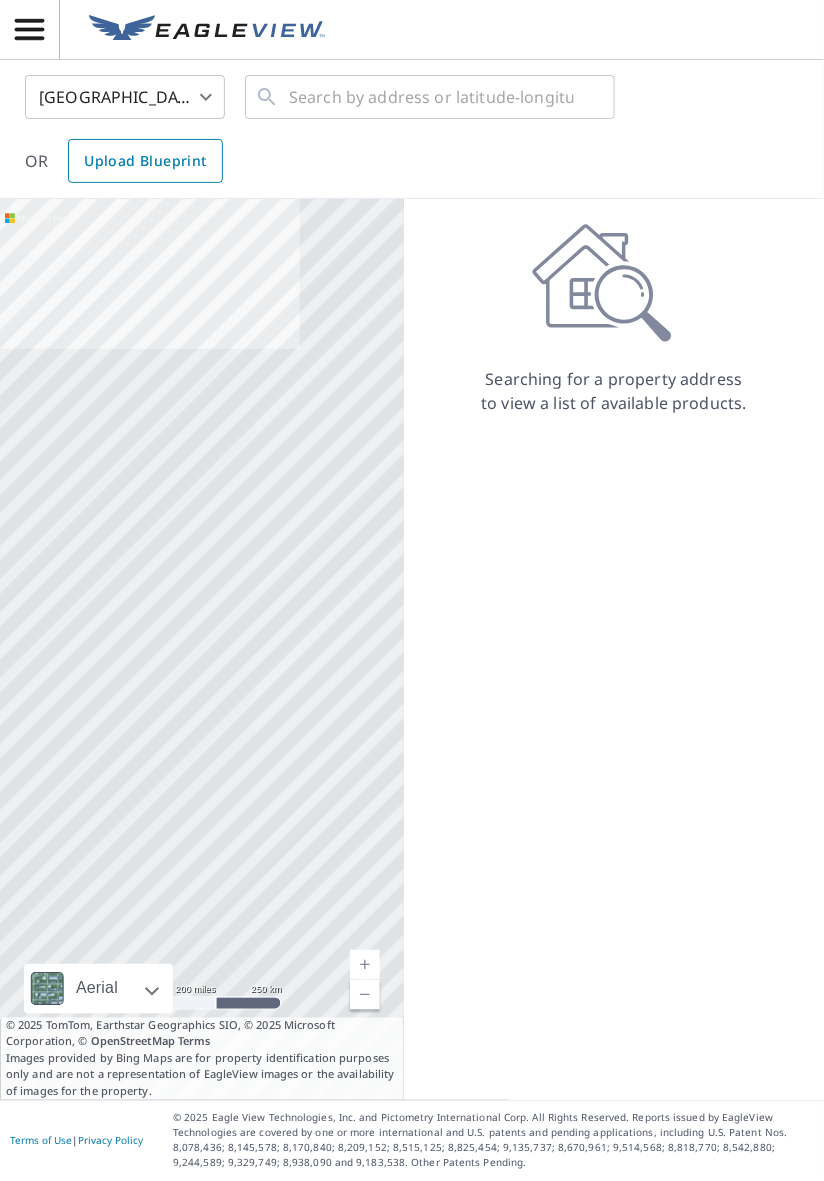 click on "Upload Blueprint" at bounding box center (145, 161) 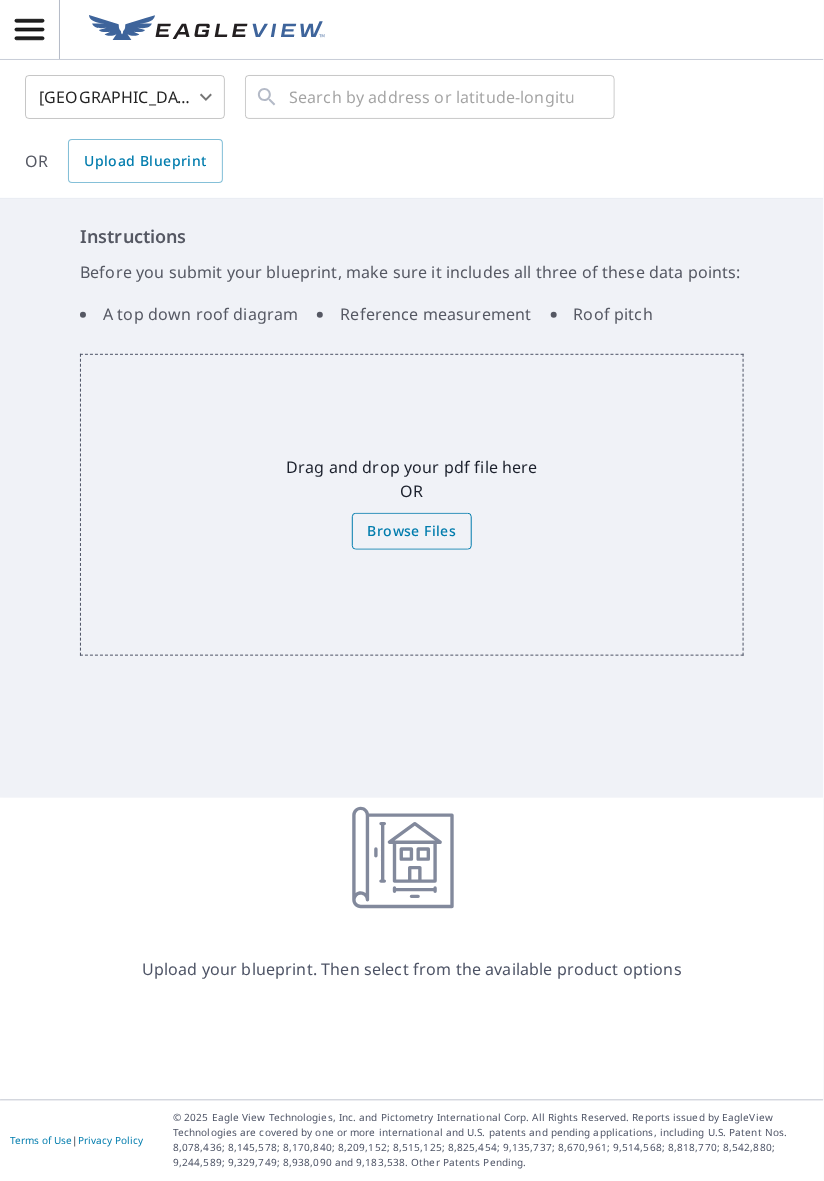 click on "Browse Files" at bounding box center (412, 531) 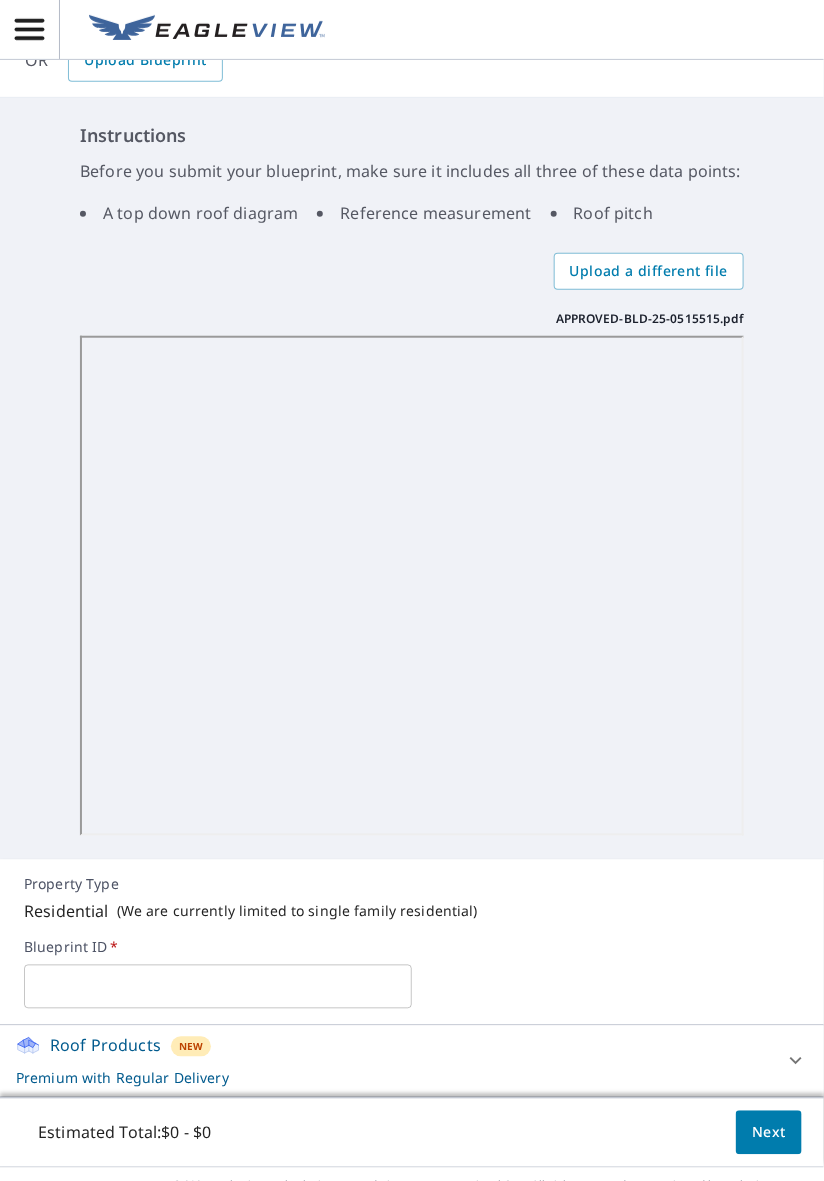 scroll, scrollTop: 153, scrollLeft: 0, axis: vertical 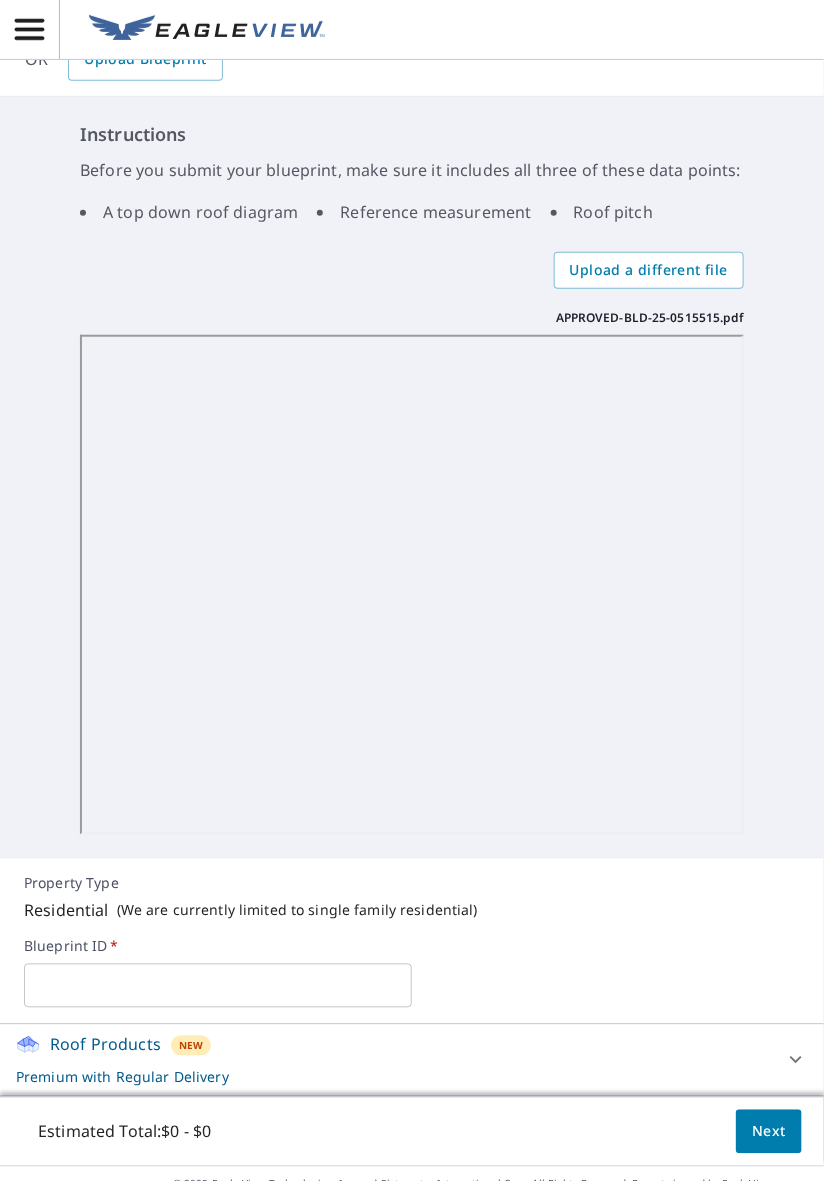 click at bounding box center [218, 986] 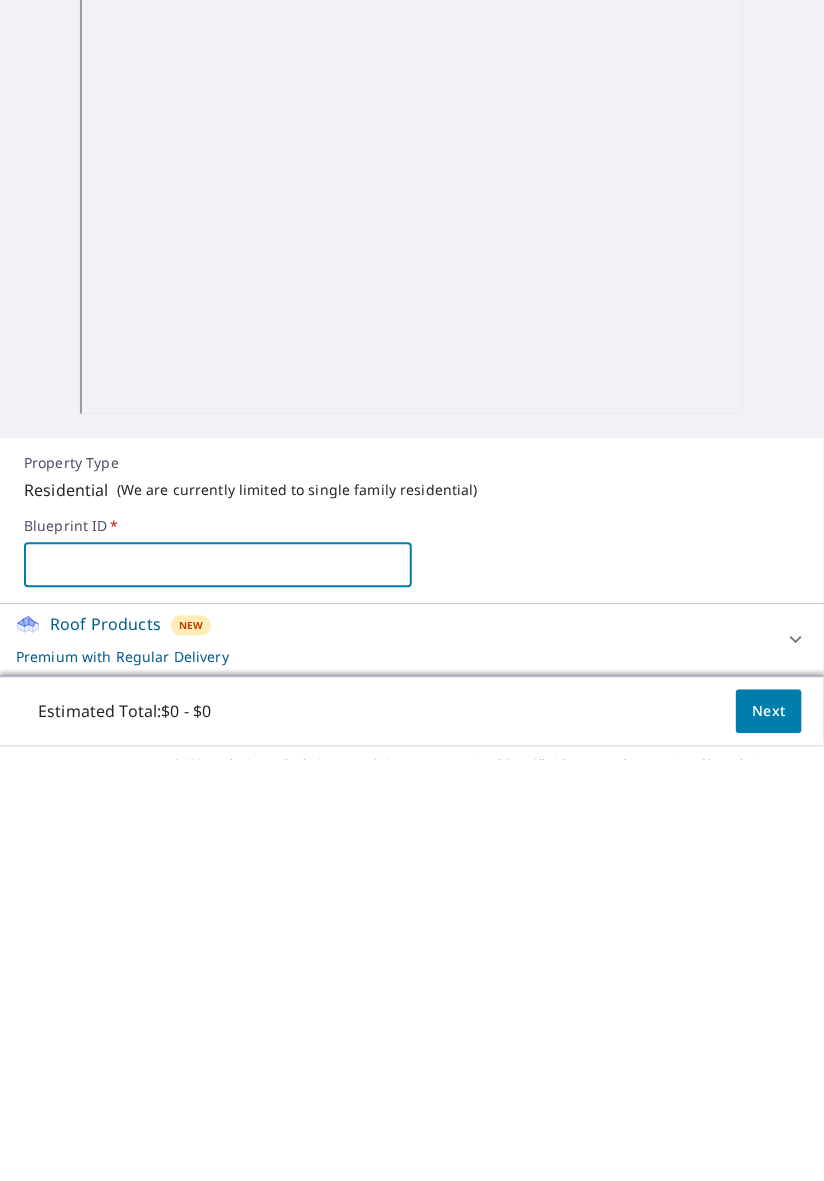 scroll, scrollTop: 64, scrollLeft: 0, axis: vertical 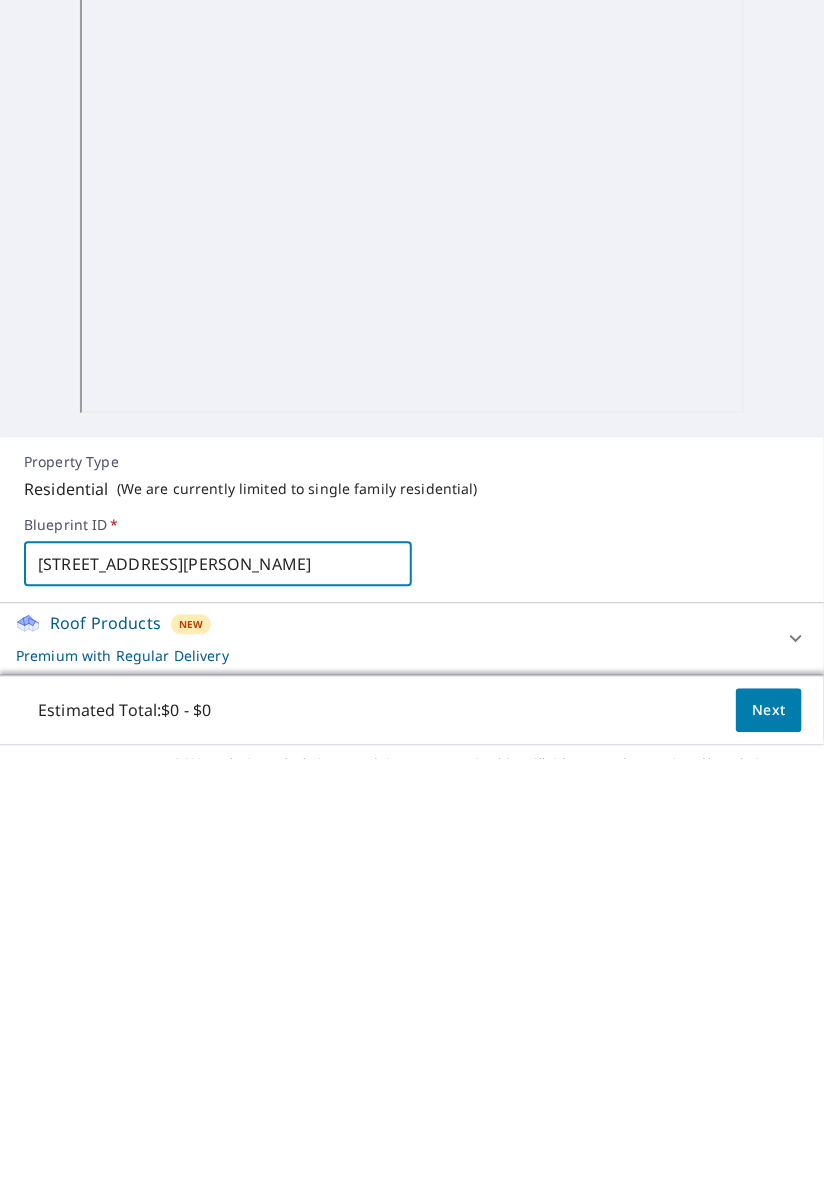 type on "5610 S Sheridan Rd, Tampa, FL 33611" 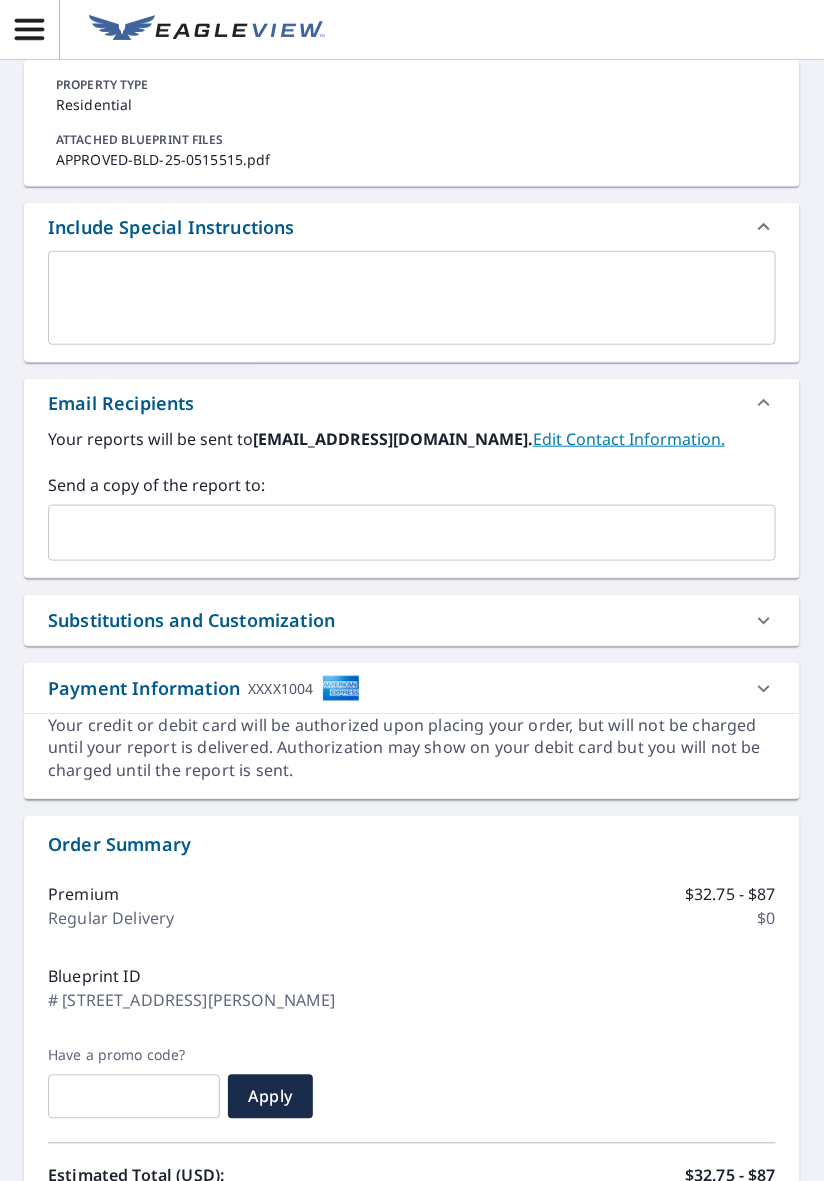 scroll, scrollTop: 363, scrollLeft: 0, axis: vertical 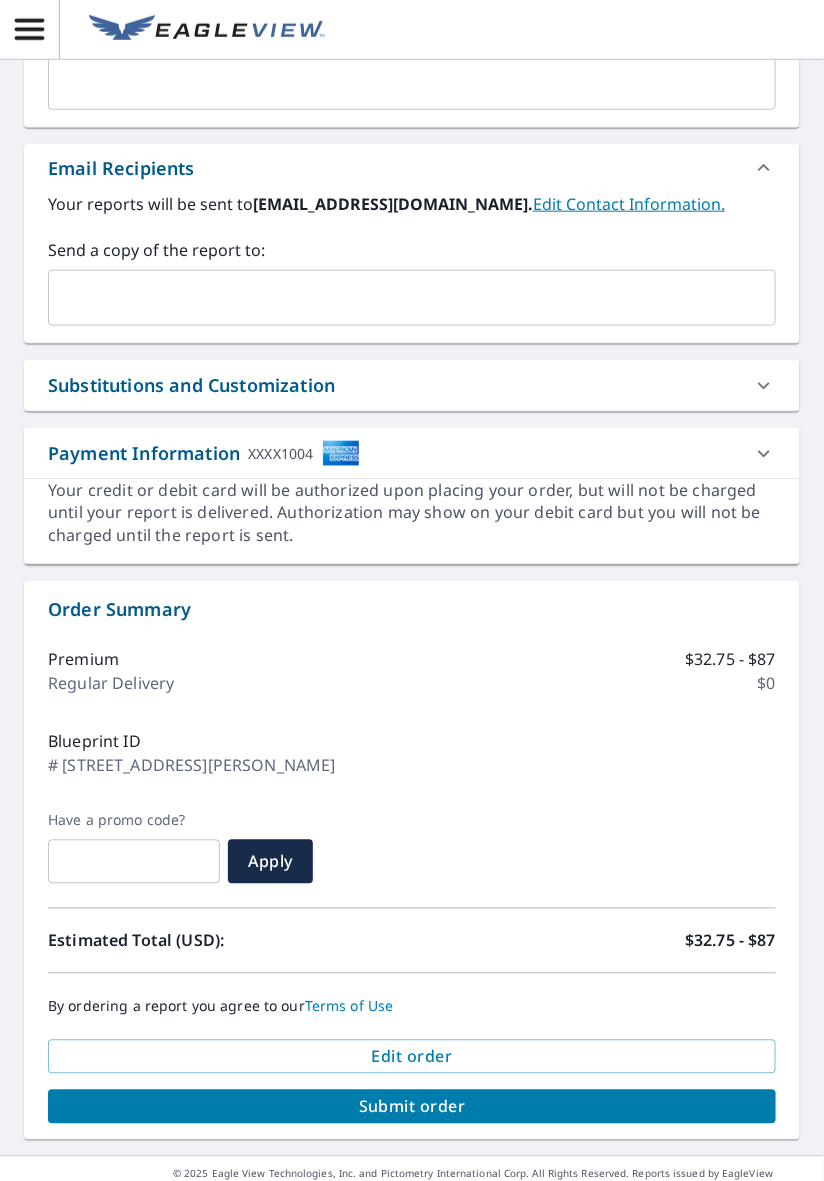 click on "Submit order" at bounding box center (412, 1107) 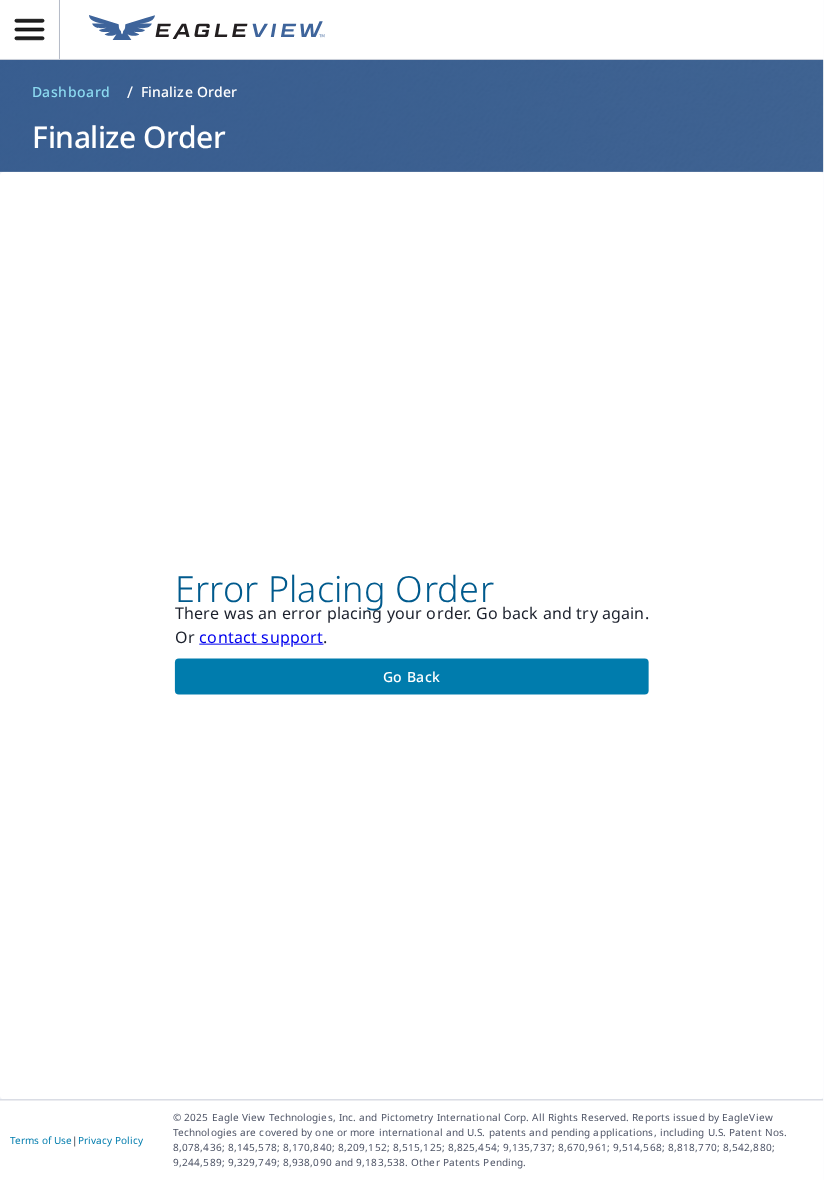 scroll, scrollTop: 0, scrollLeft: 0, axis: both 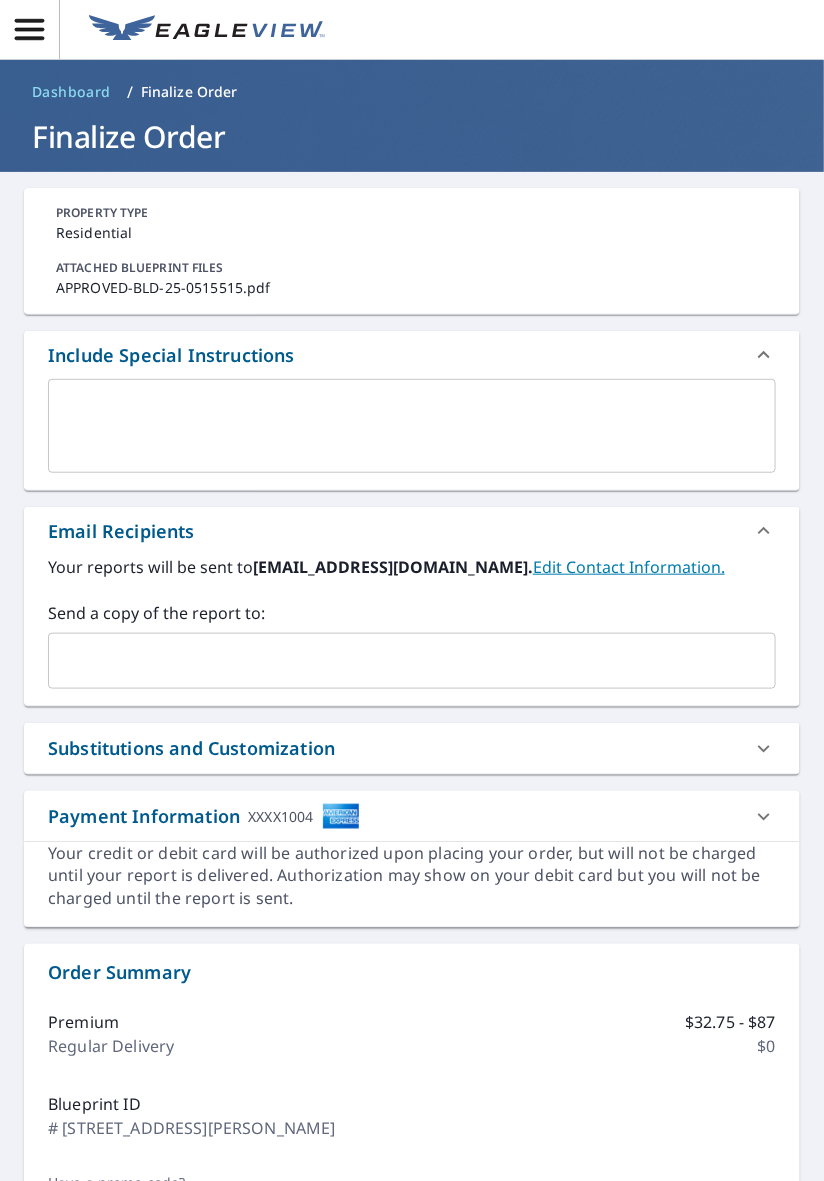 click at bounding box center [412, 426] 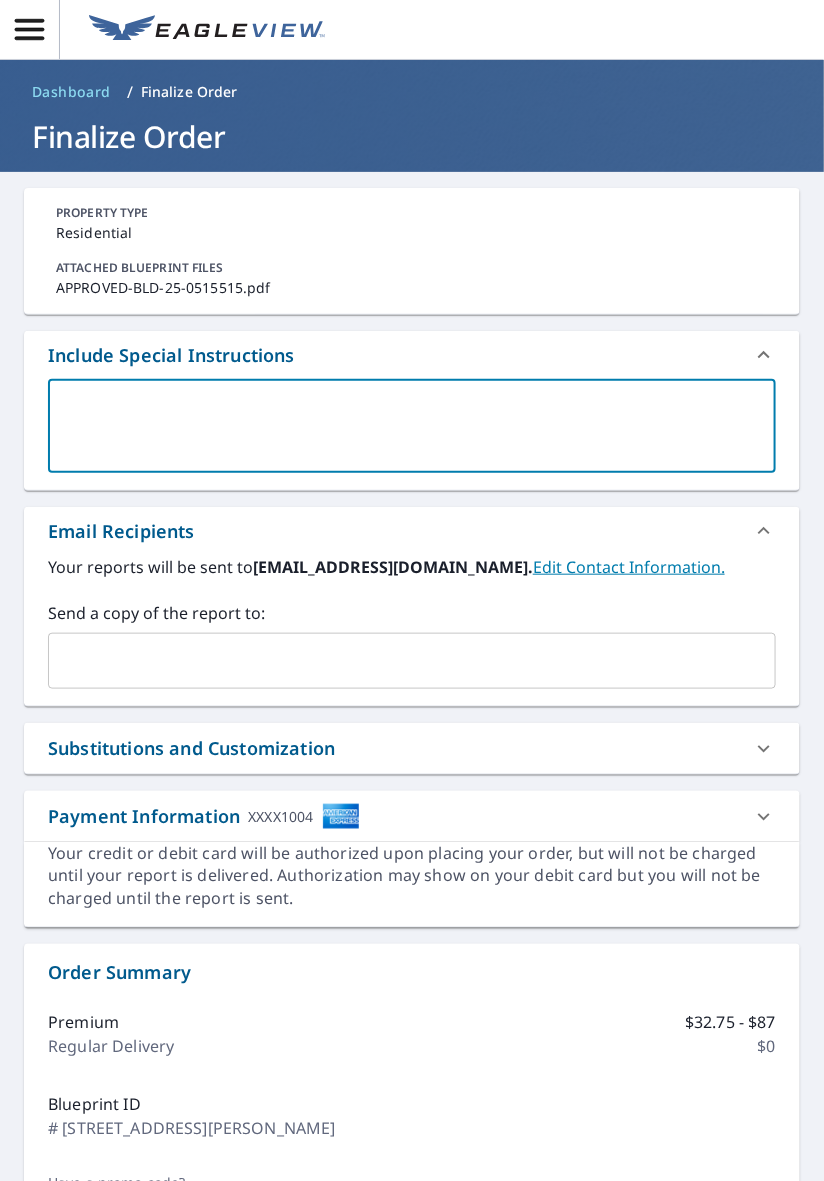 type on "S" 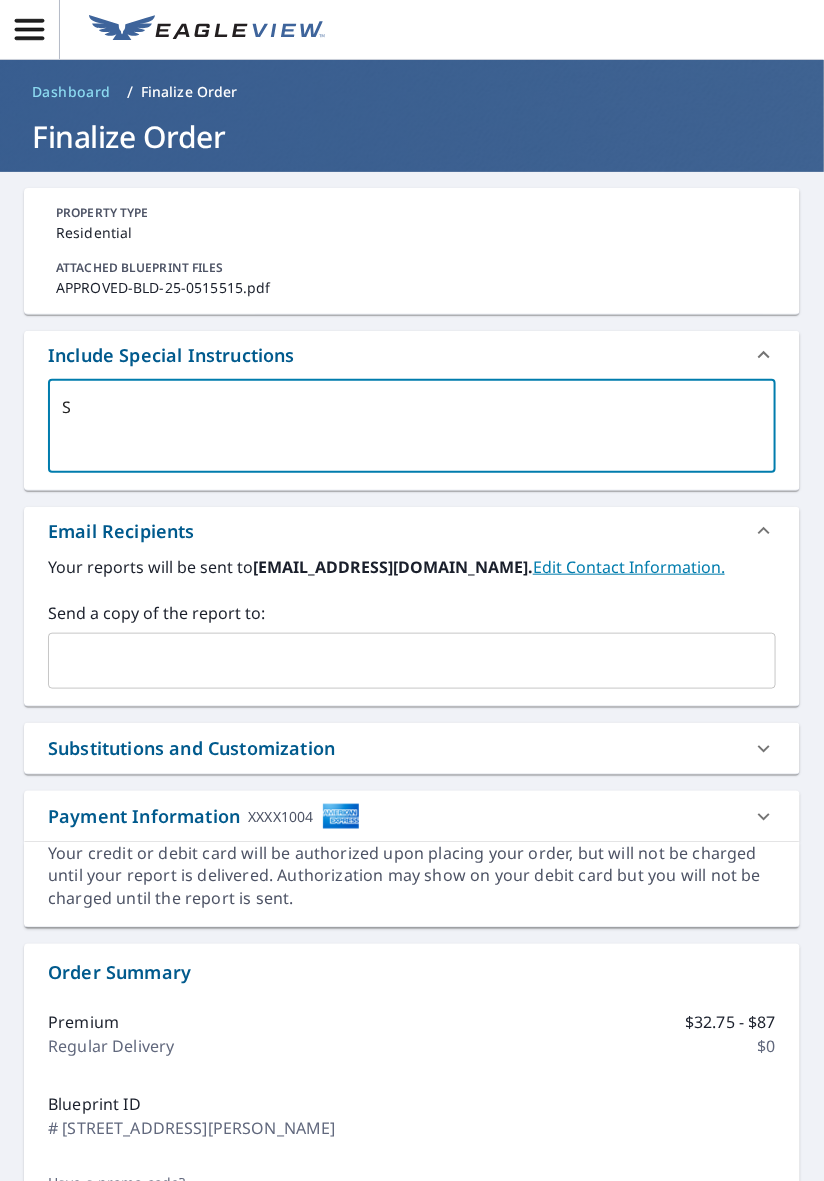 type on "x" 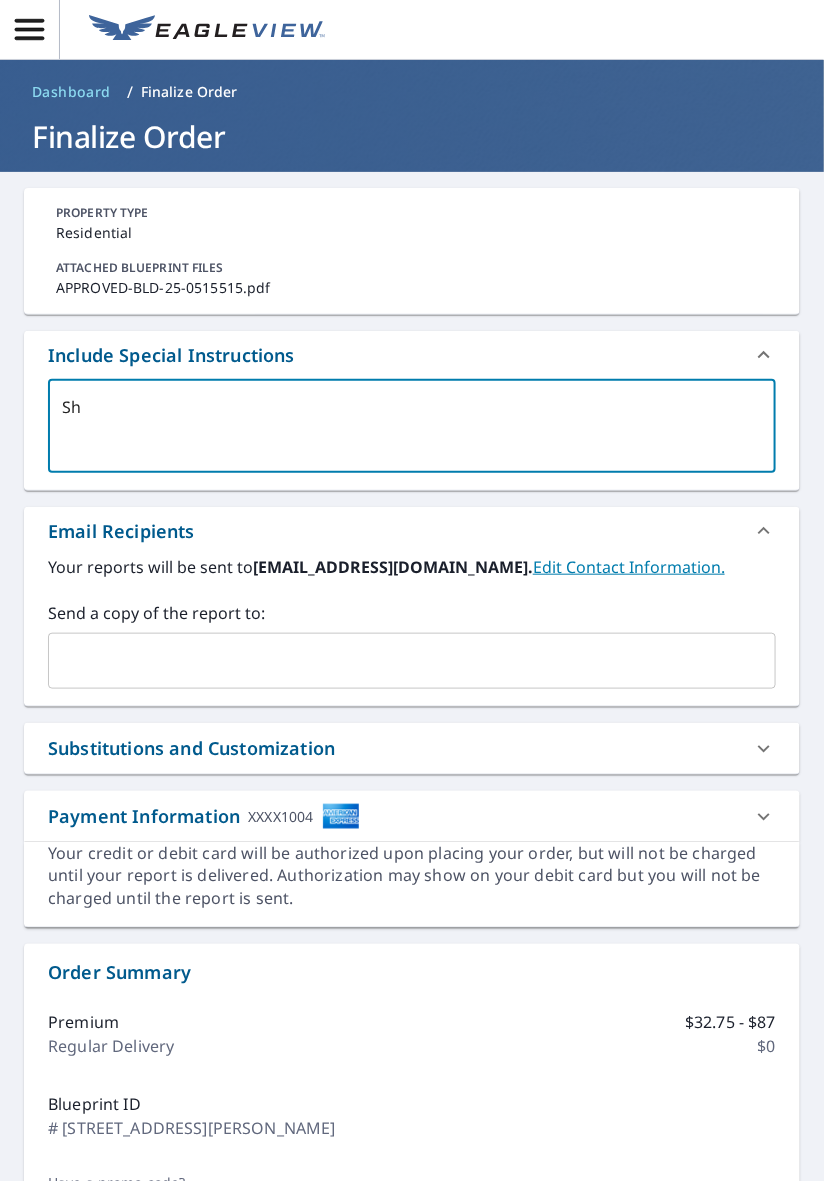 type on "x" 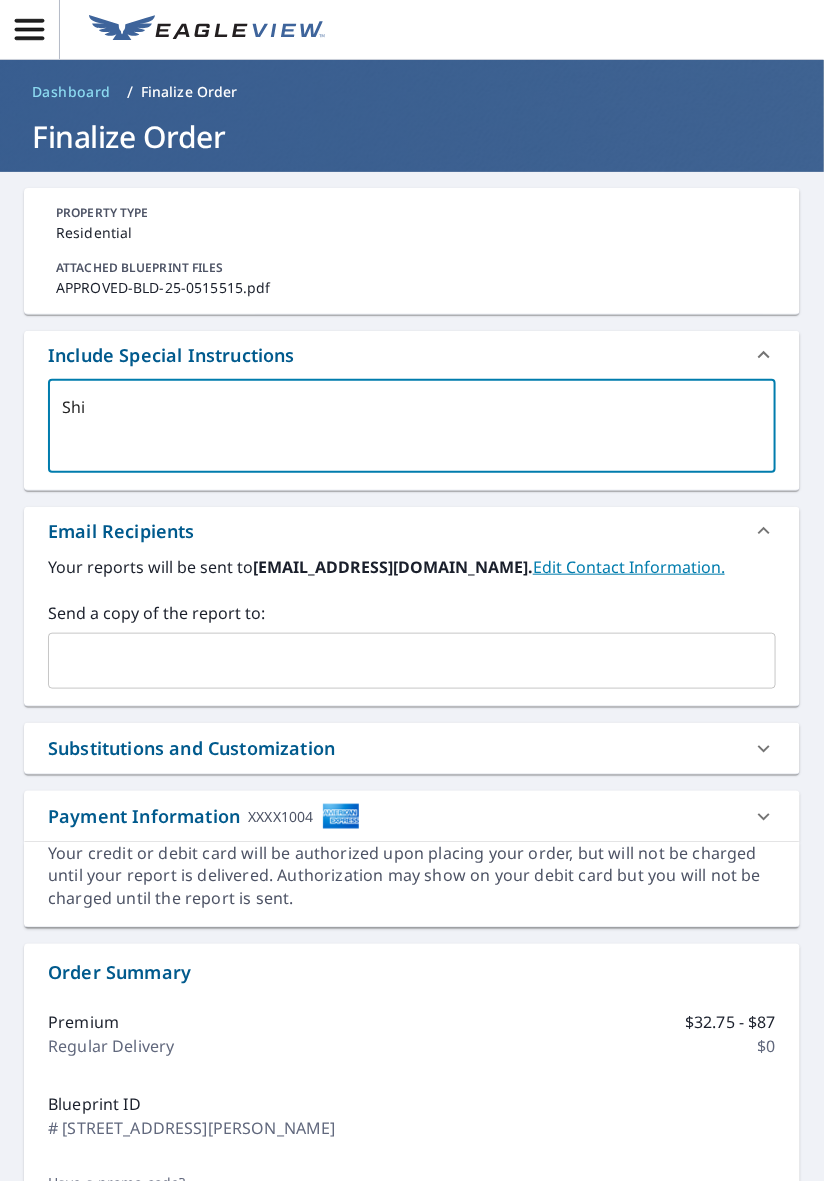 type on "x" 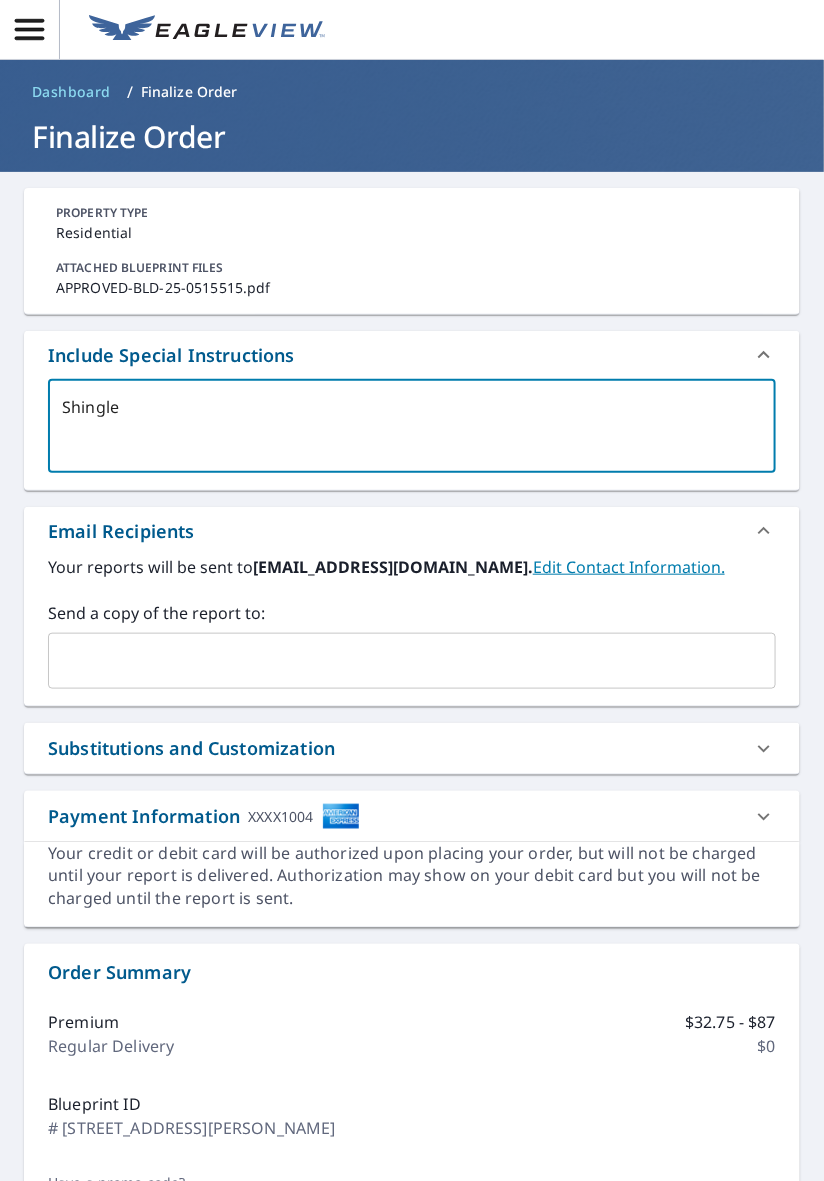 type on "Shingle" 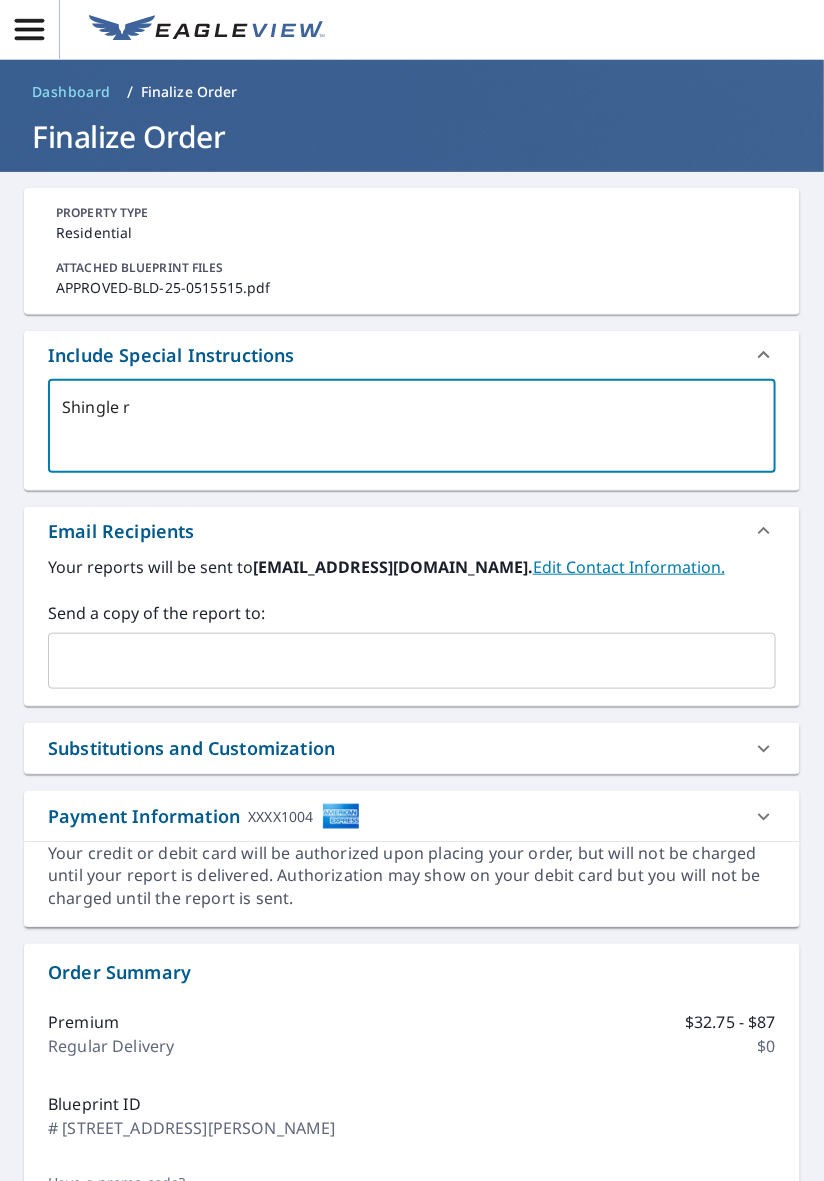 type on "x" 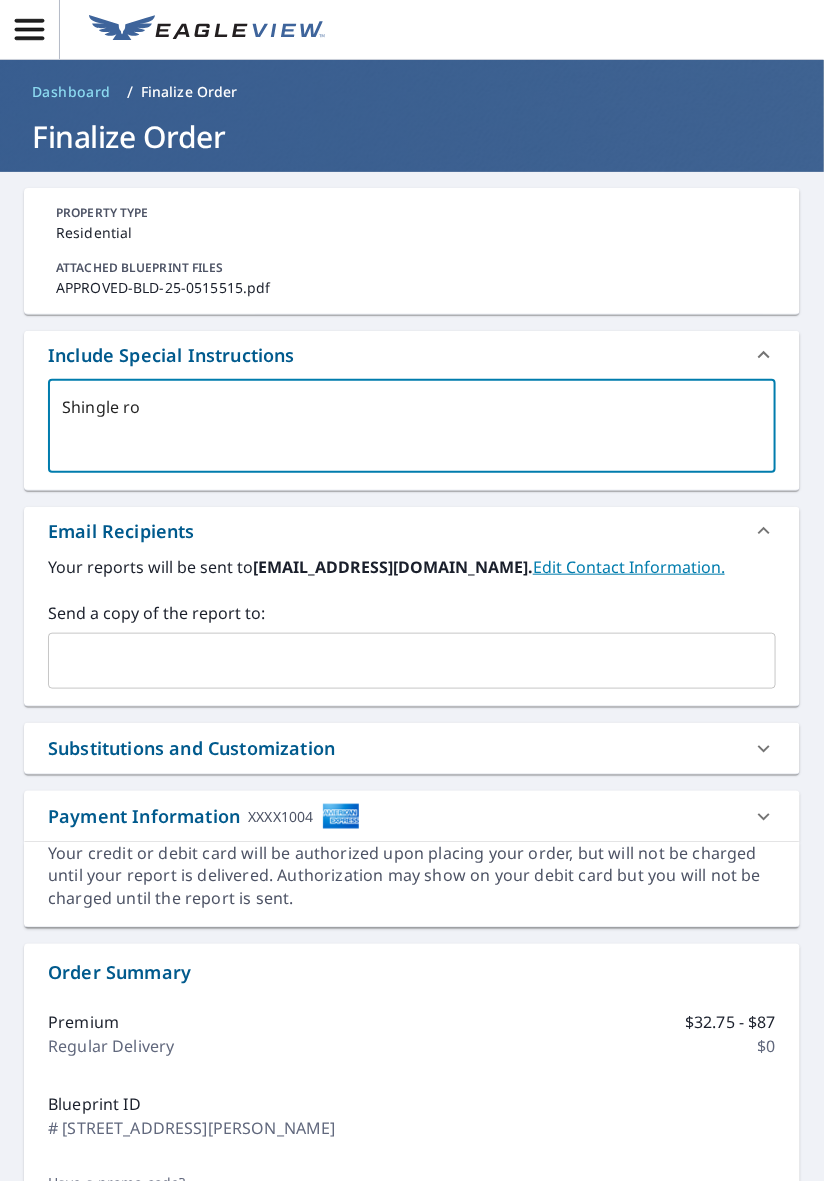 type on "x" 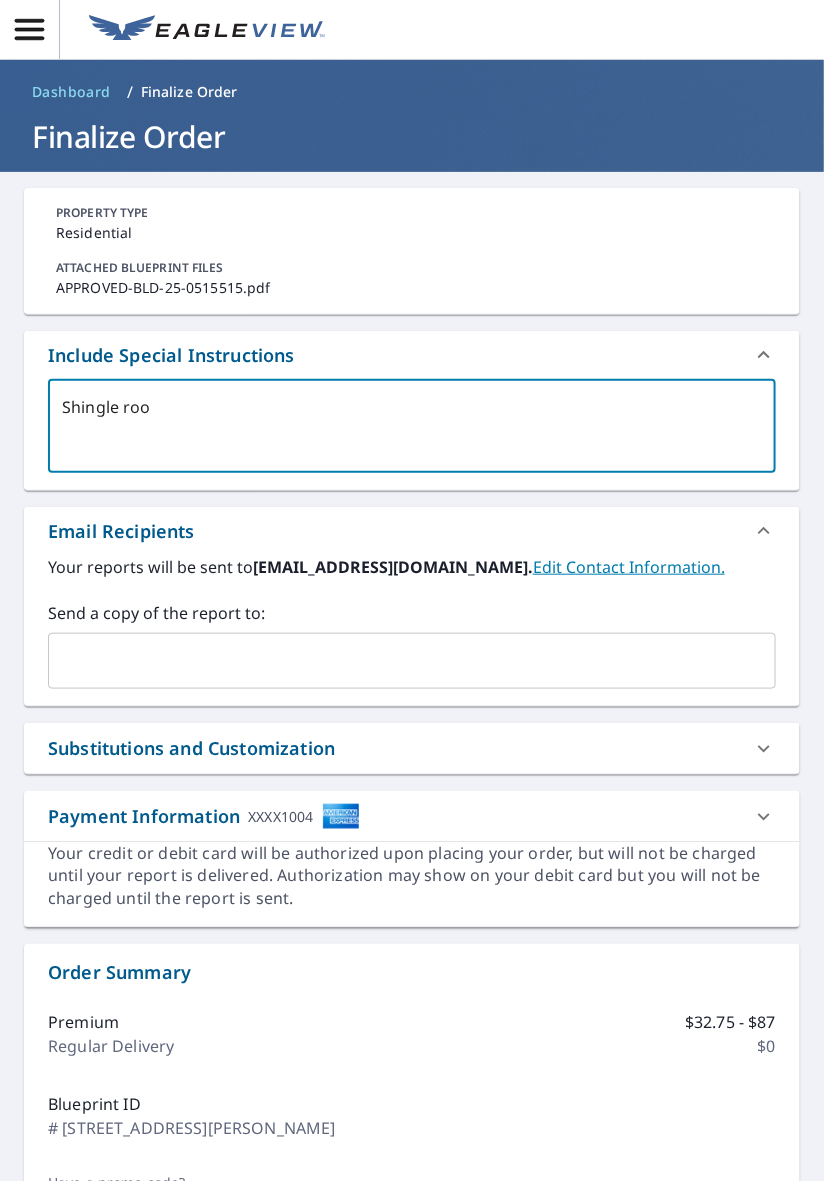 type on "x" 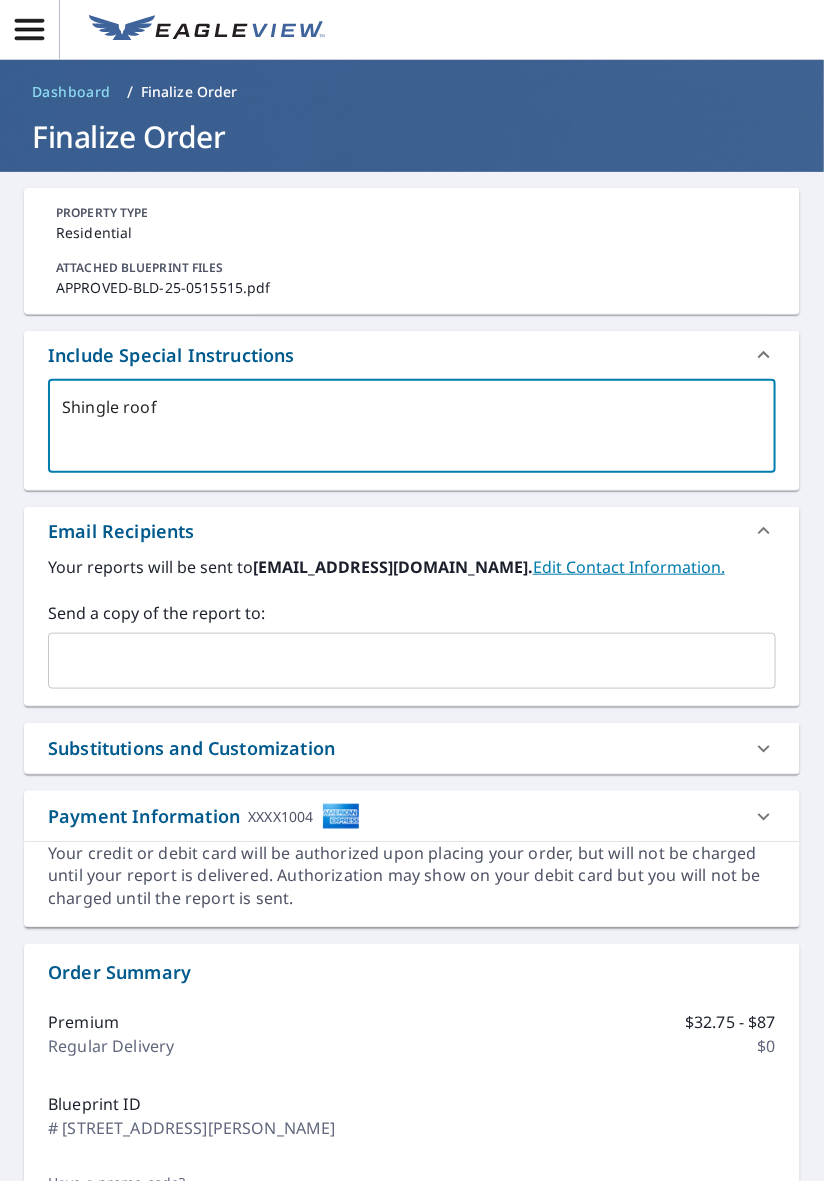 type on "x" 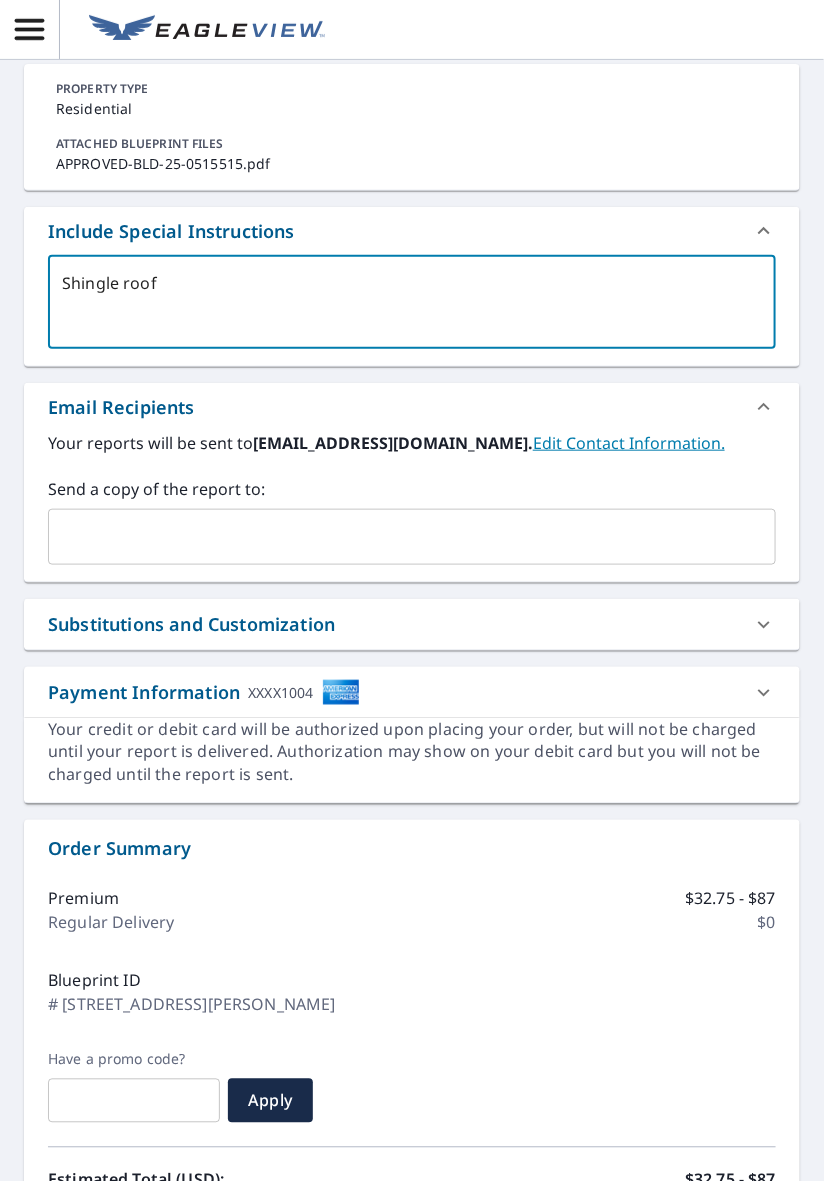 scroll, scrollTop: 364, scrollLeft: 0, axis: vertical 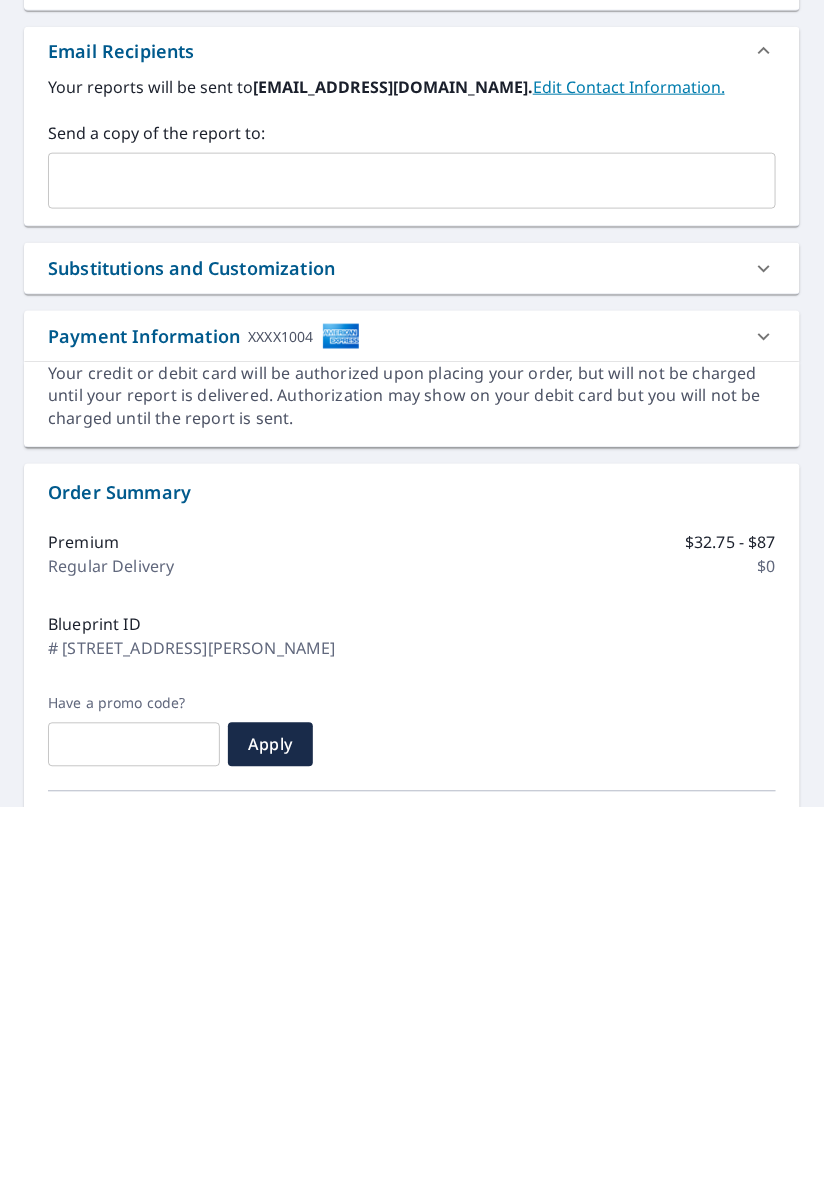 type on "Shingle roof" 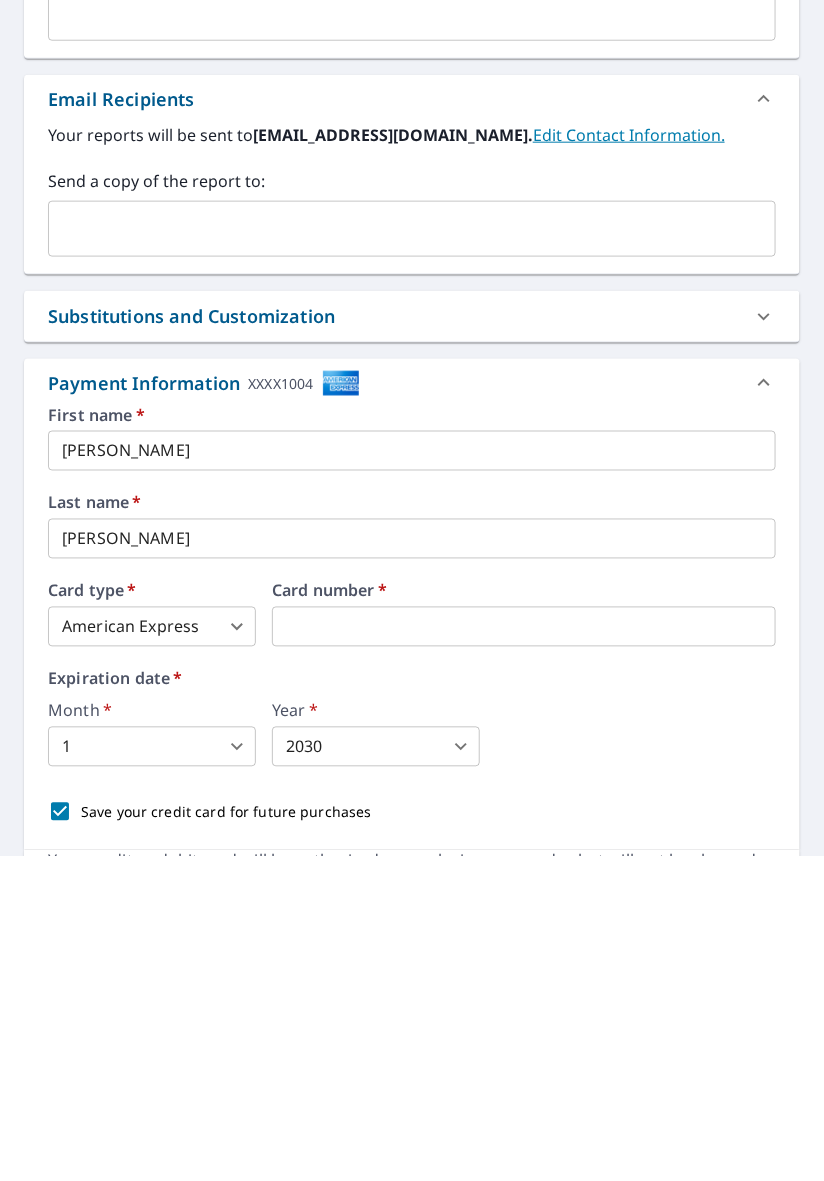 scroll, scrollTop: 64, scrollLeft: 0, axis: vertical 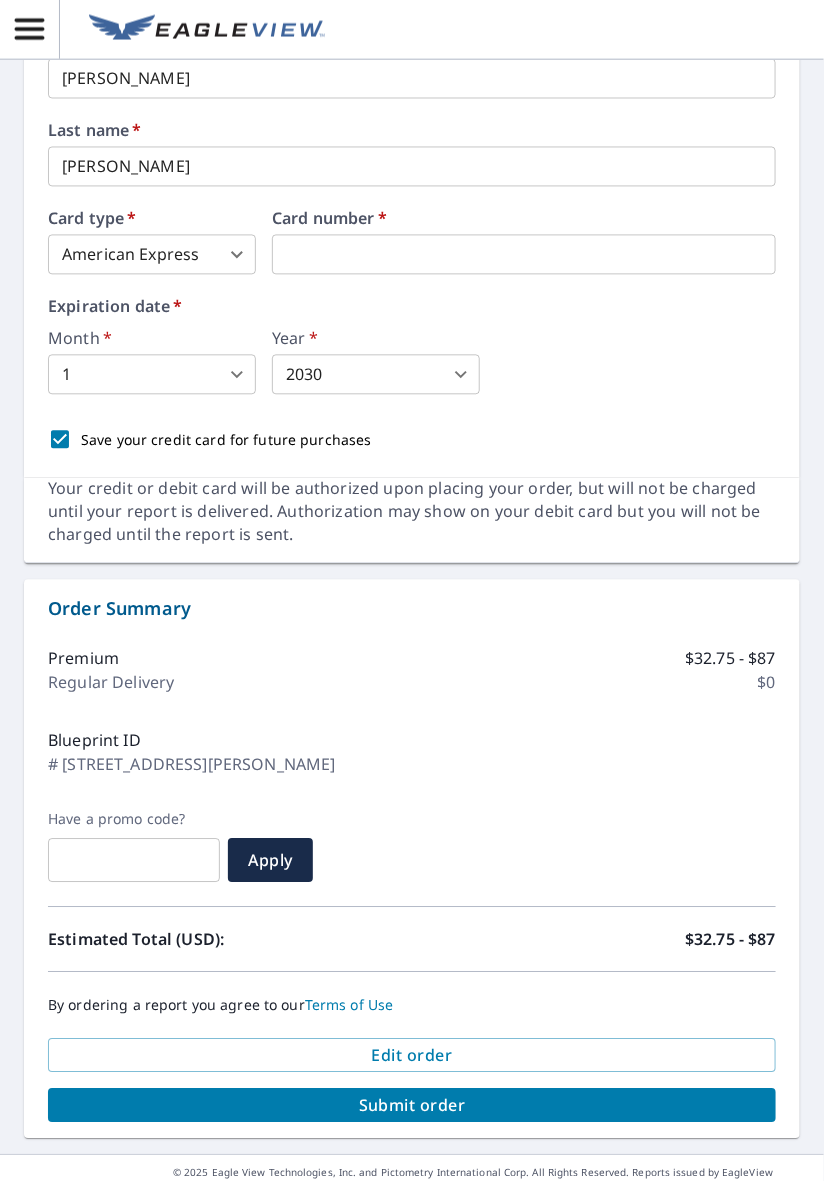 click on "Submit order" at bounding box center (412, 1106) 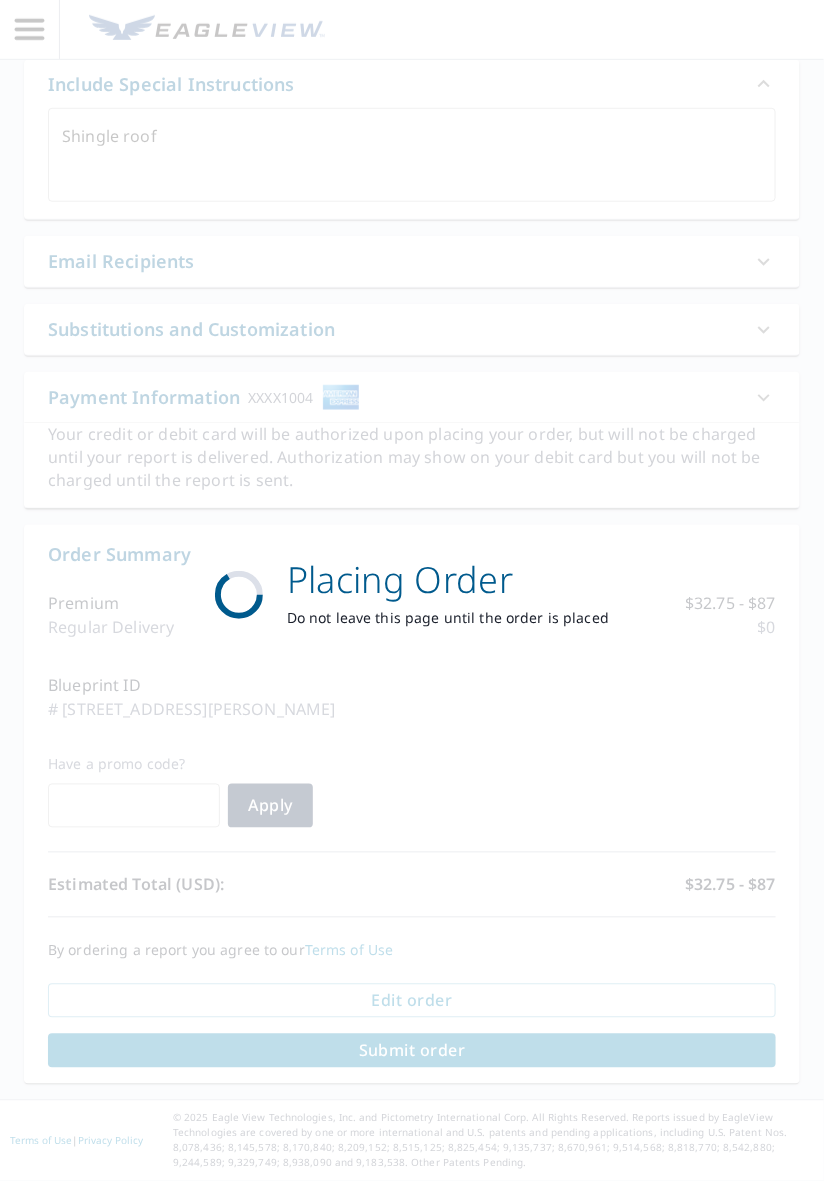 scroll, scrollTop: 216, scrollLeft: 0, axis: vertical 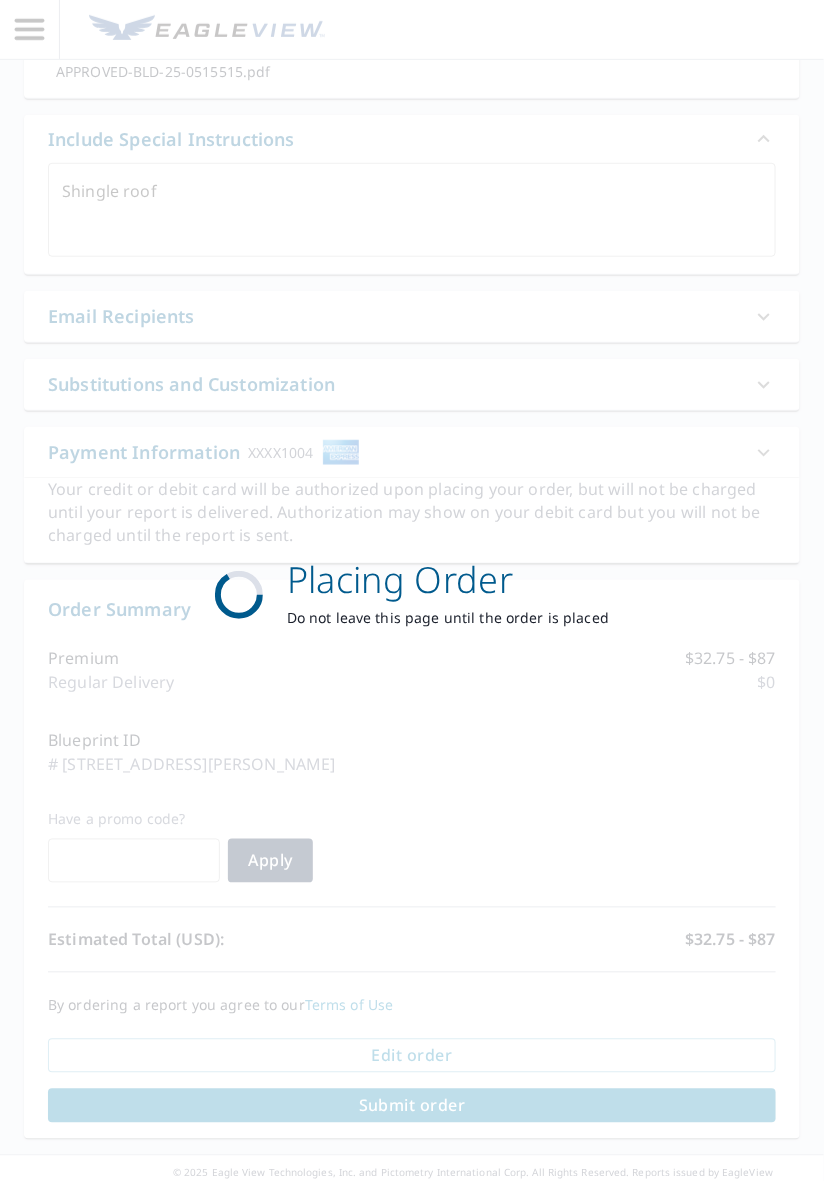 type on "x" 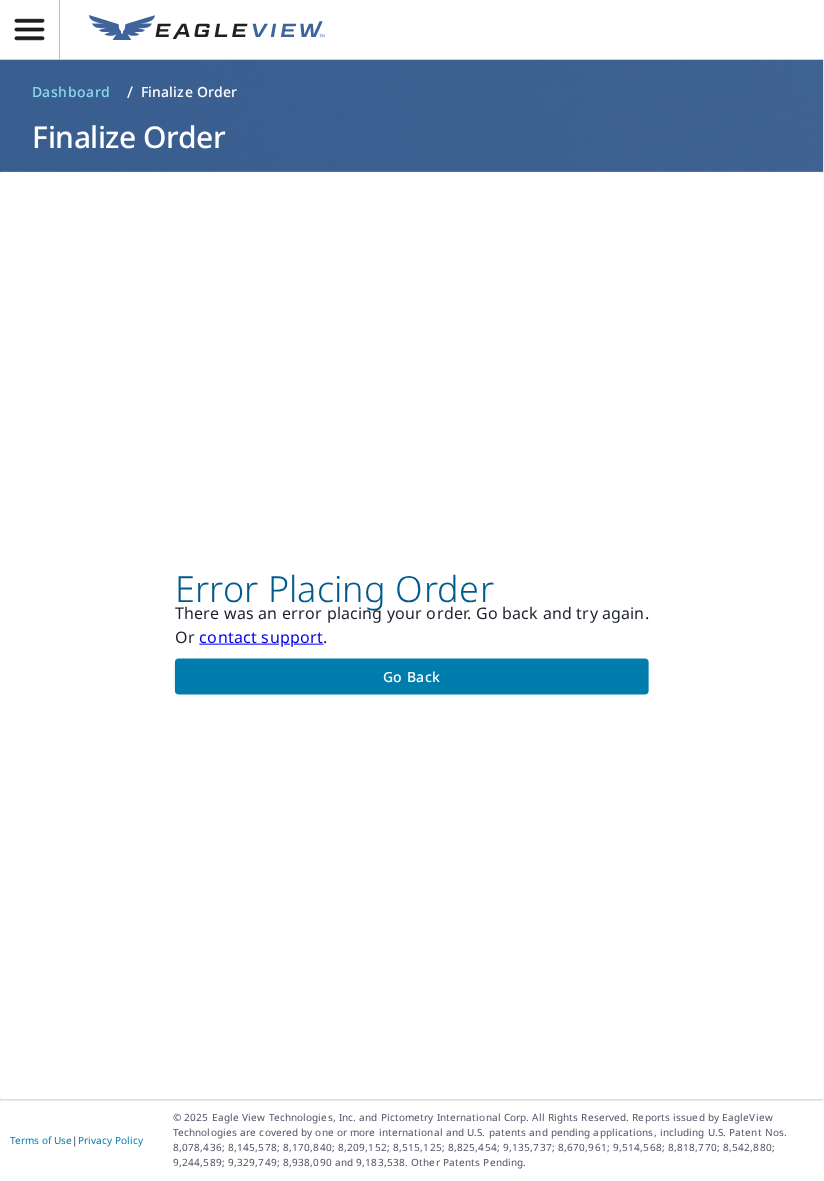scroll, scrollTop: 0, scrollLeft: 0, axis: both 